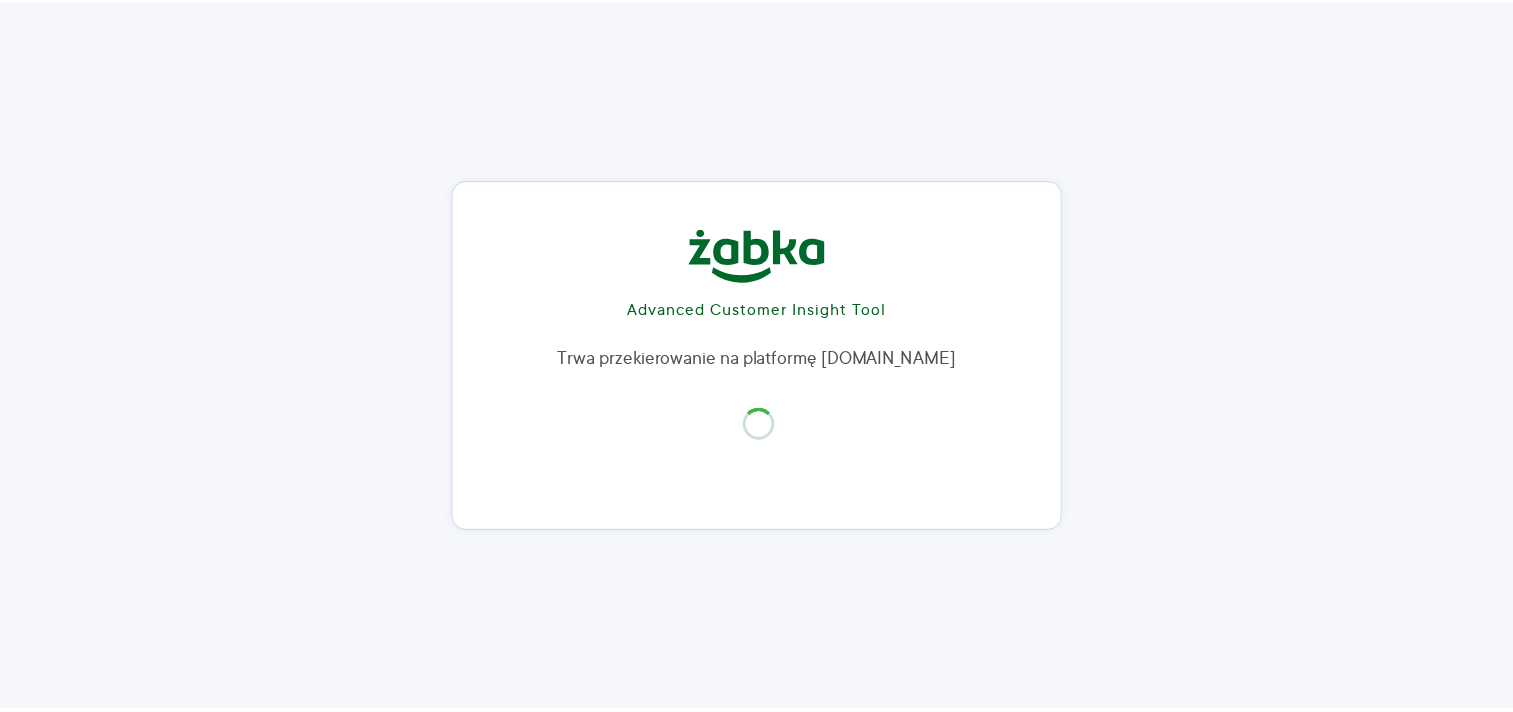 scroll, scrollTop: 0, scrollLeft: 0, axis: both 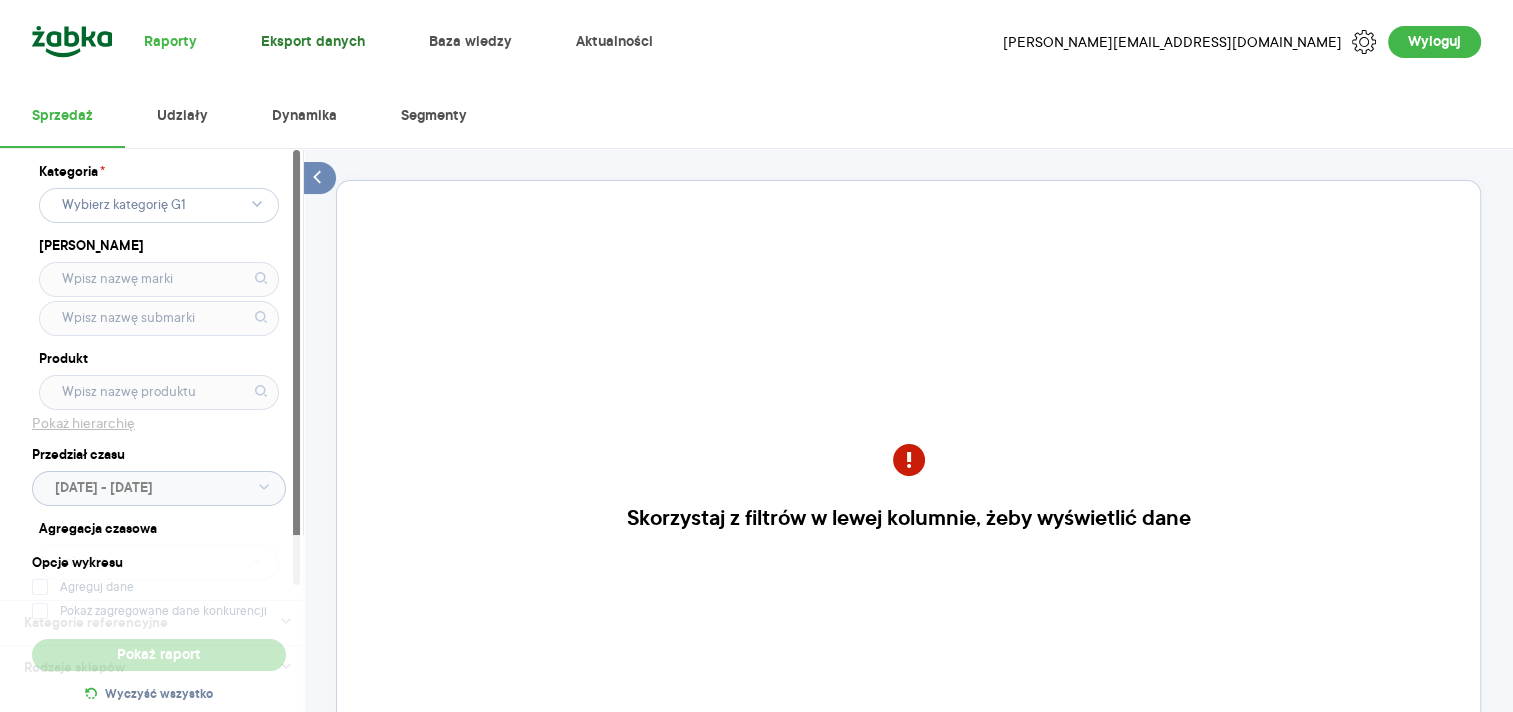 click on "Eksport danych" at bounding box center (313, 42) 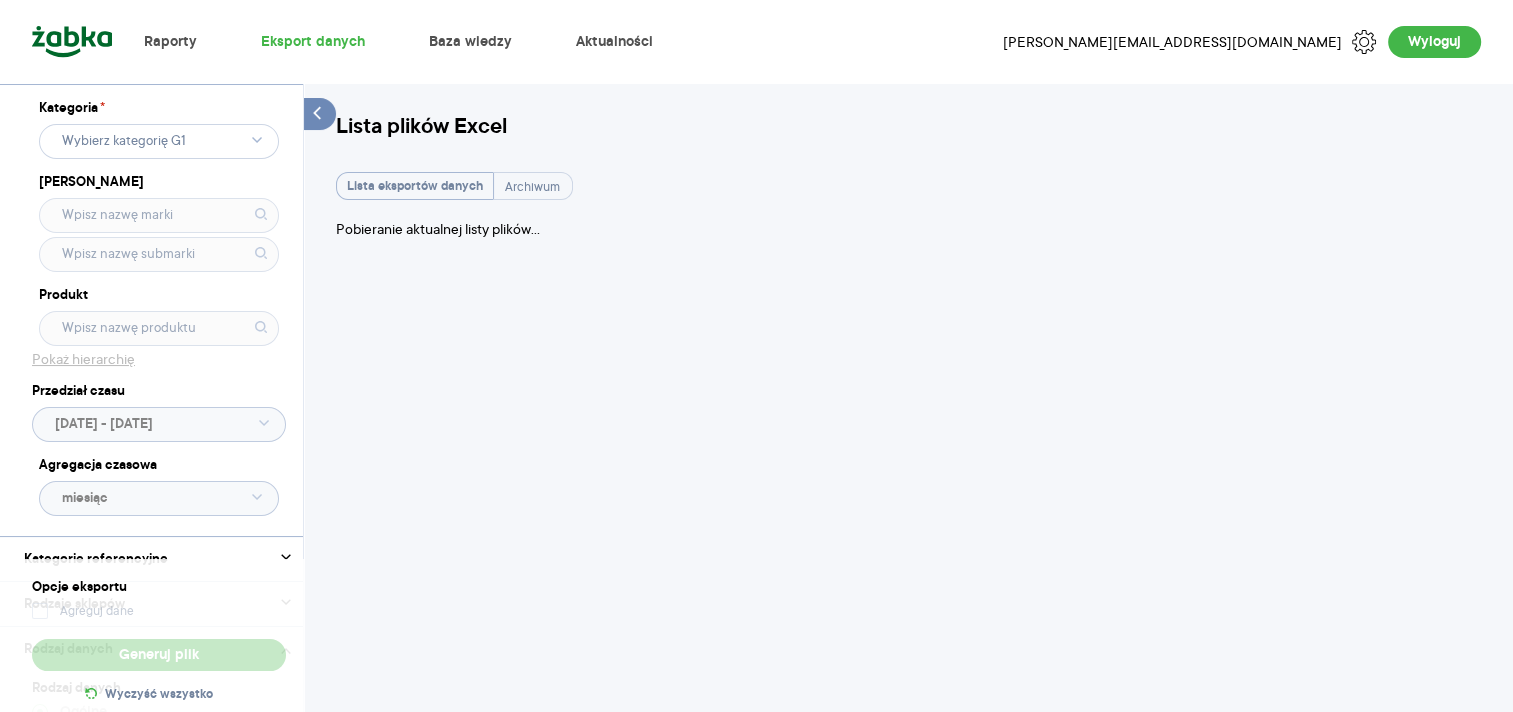 click 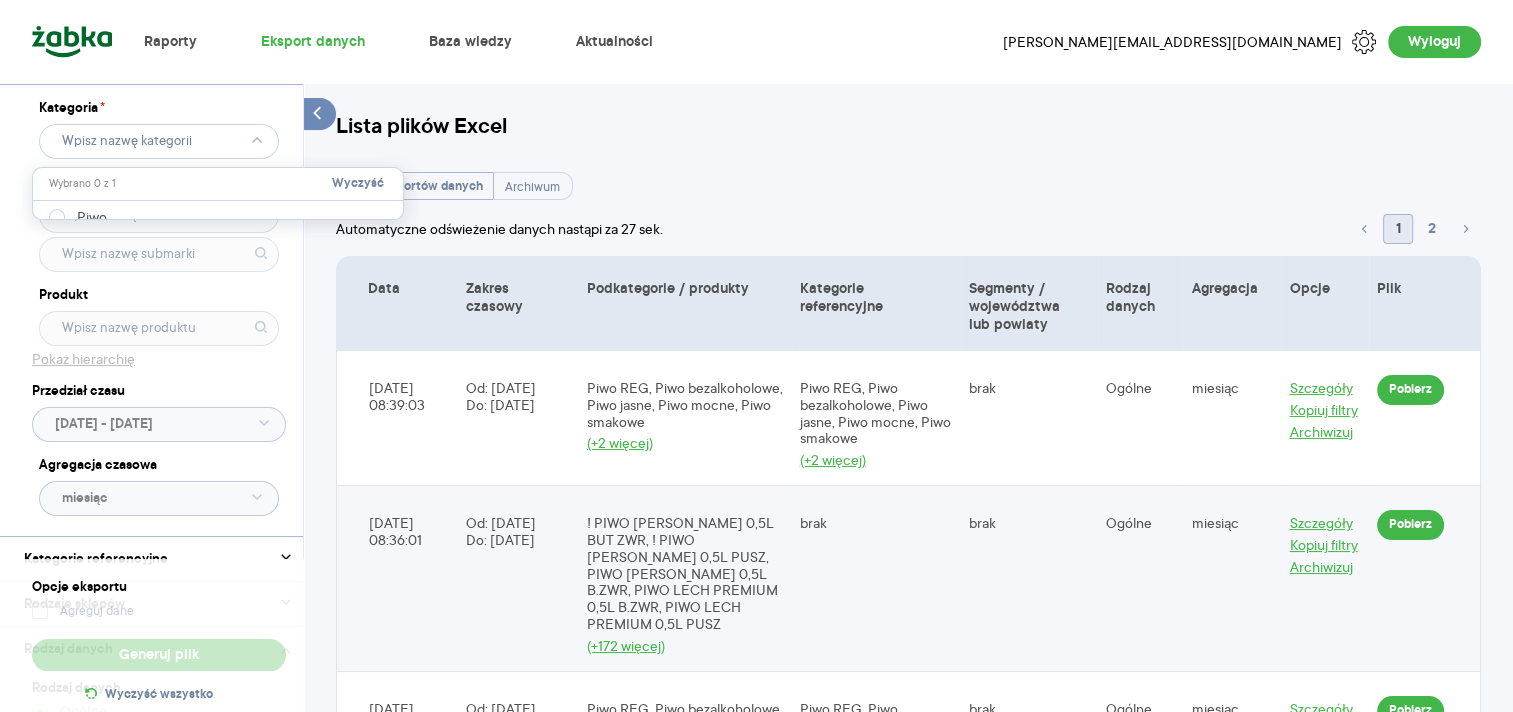 click on "Wybrano 0 z 1 Wyczyść" at bounding box center [218, 184] 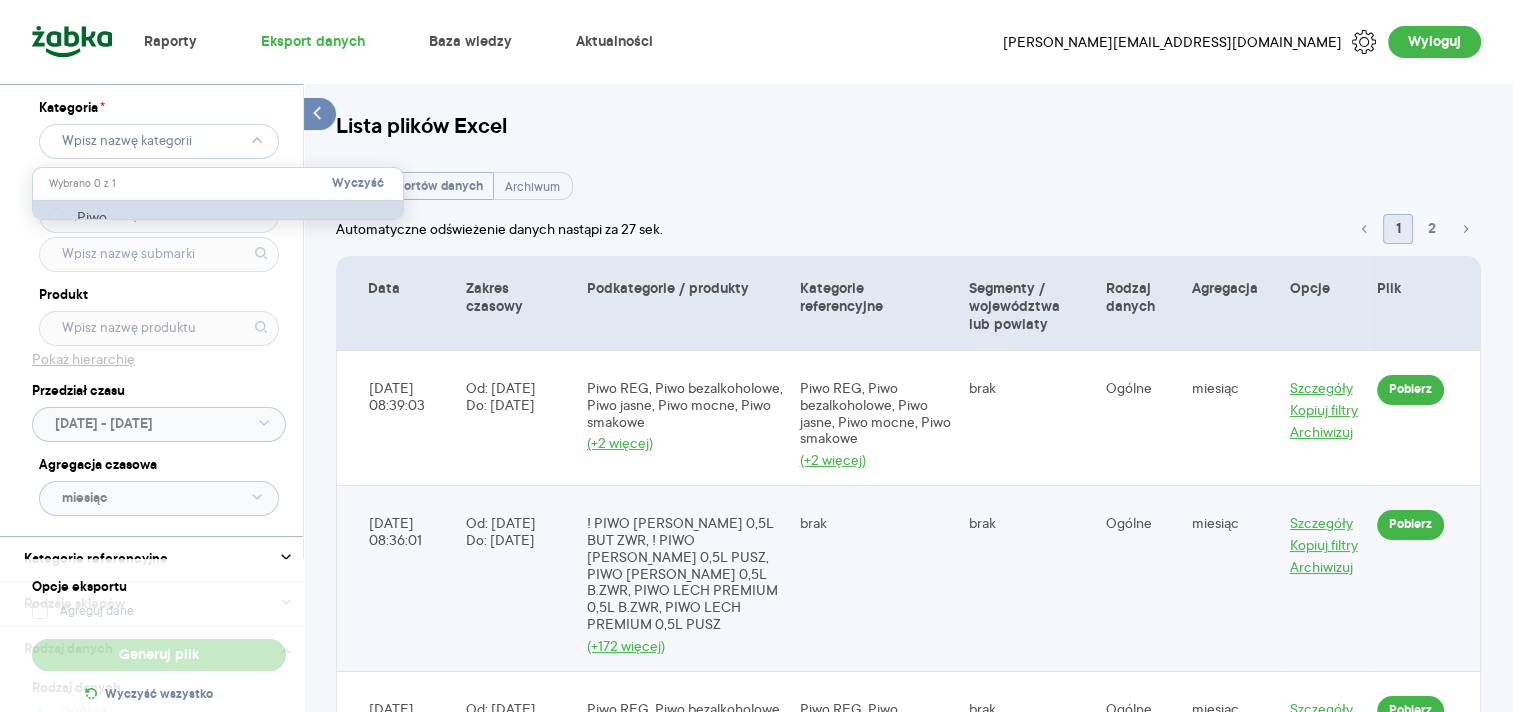 click on "Piwo" at bounding box center [219, 217] 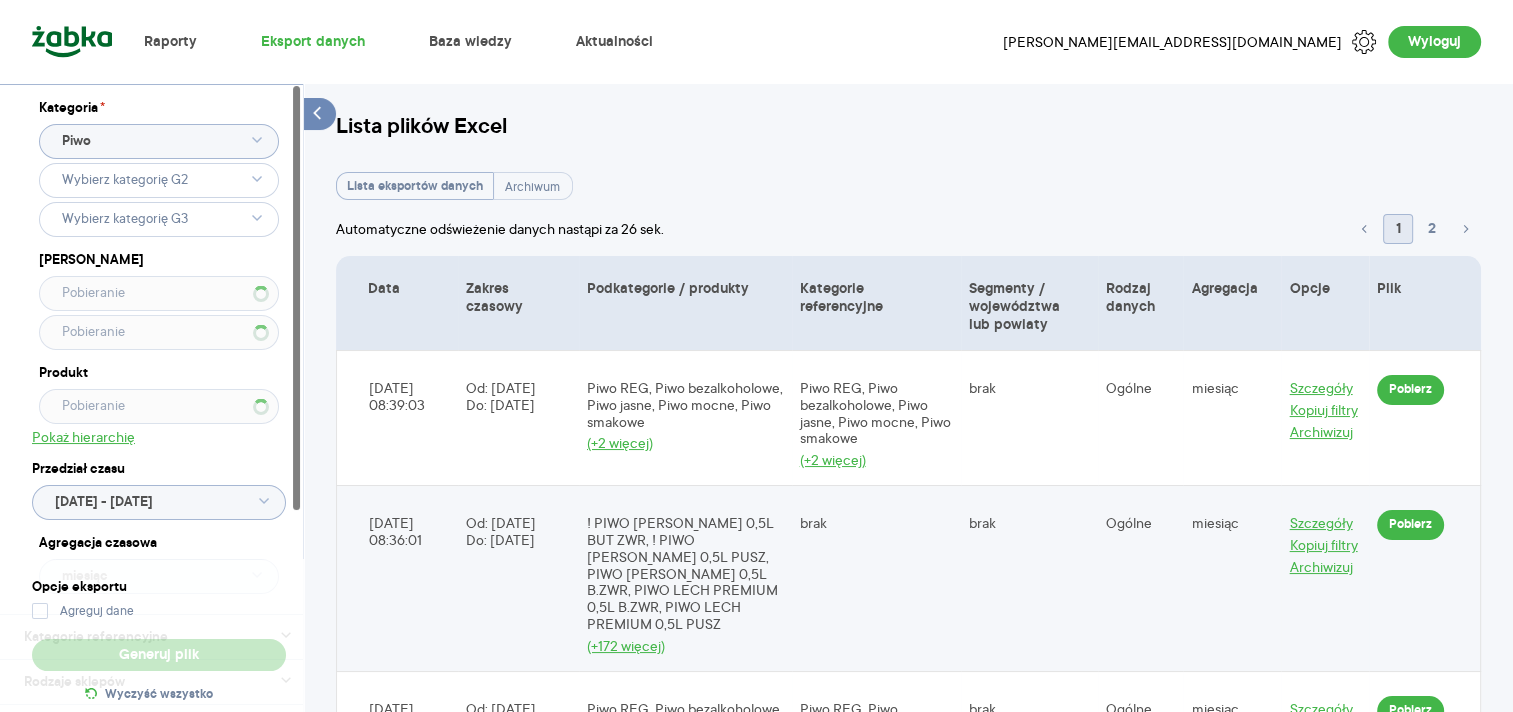 click 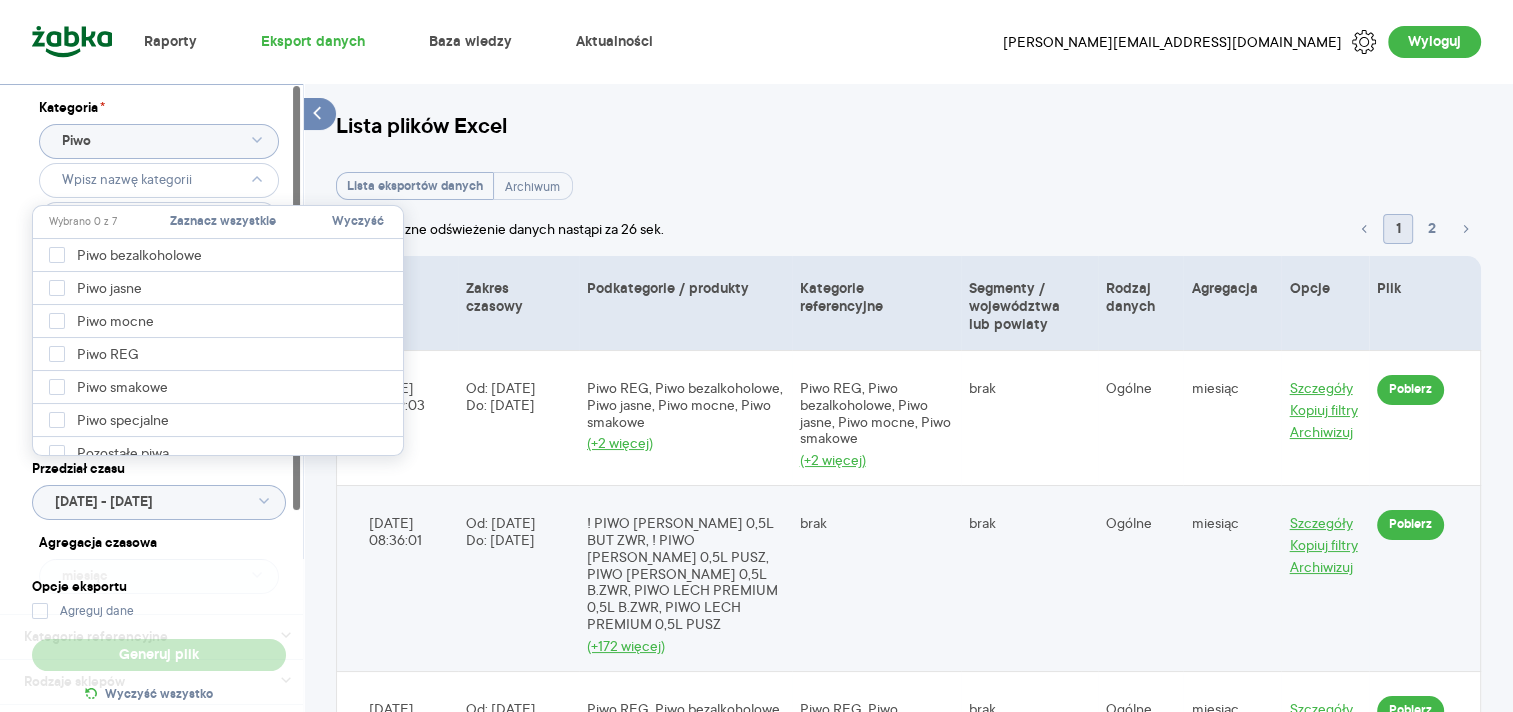 click on "Zaznacz wszystkie" at bounding box center [223, 222] 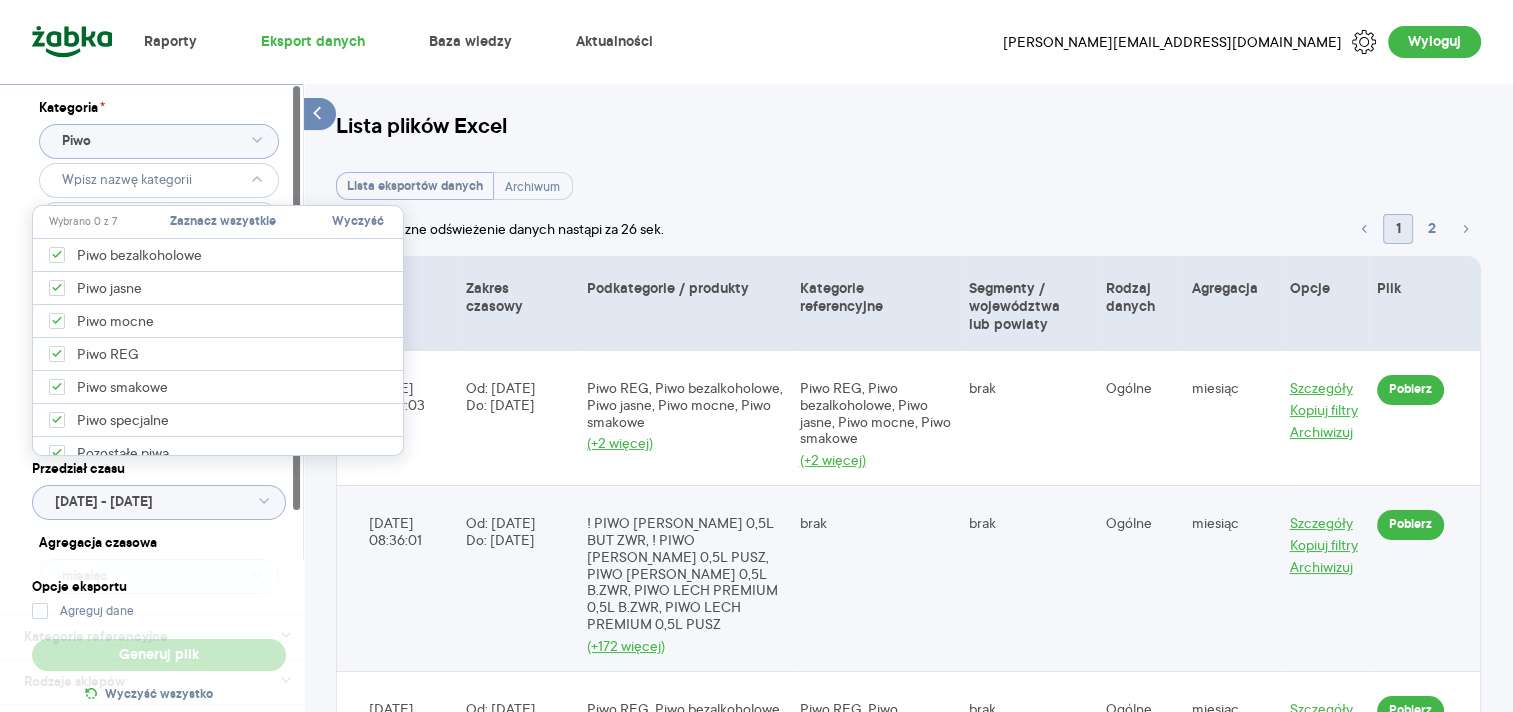 checkbox on "true" 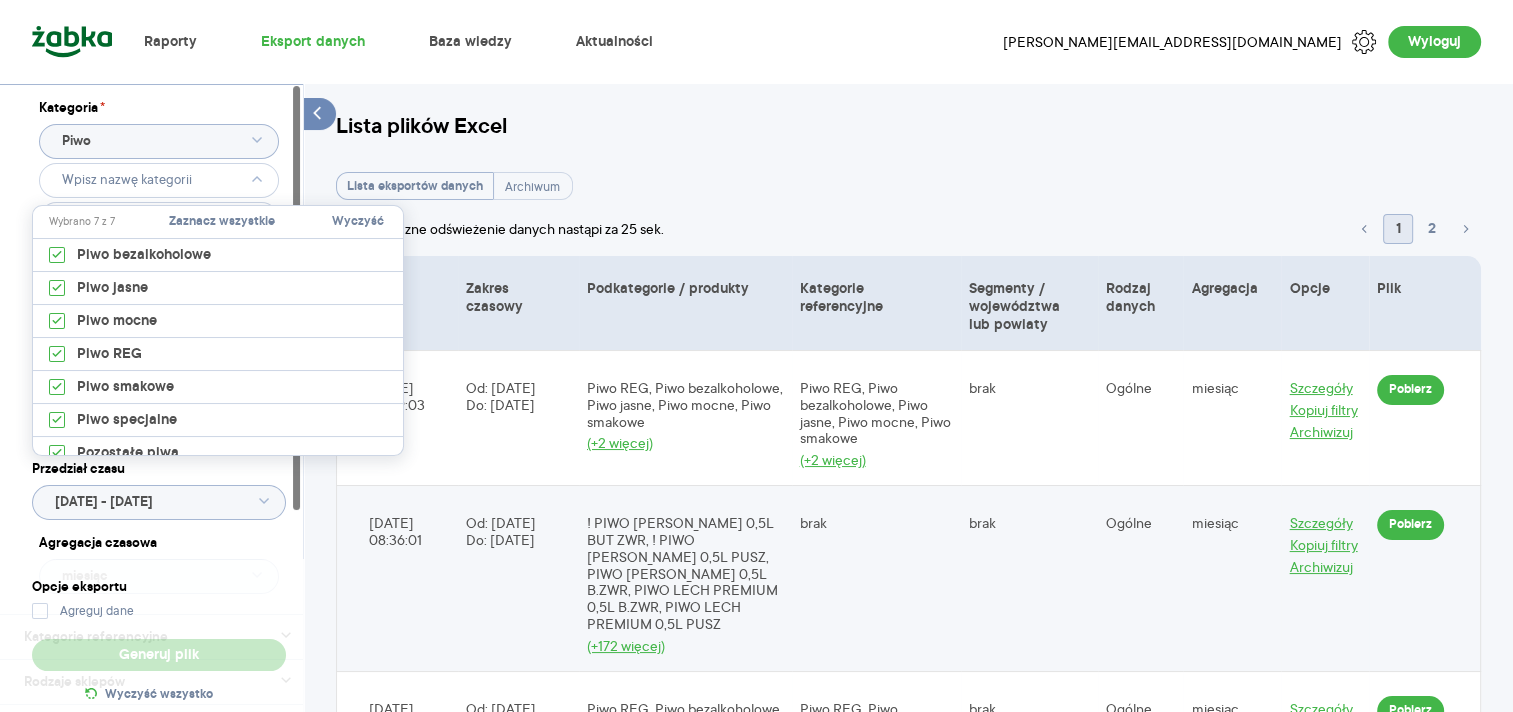 click on "Kategoria * Piwo Marka Produkt Pokaż hierarchię Przedział czasu [DATE] - [DATE] Agregacja czasowa miesiąc" at bounding box center (159, 349) 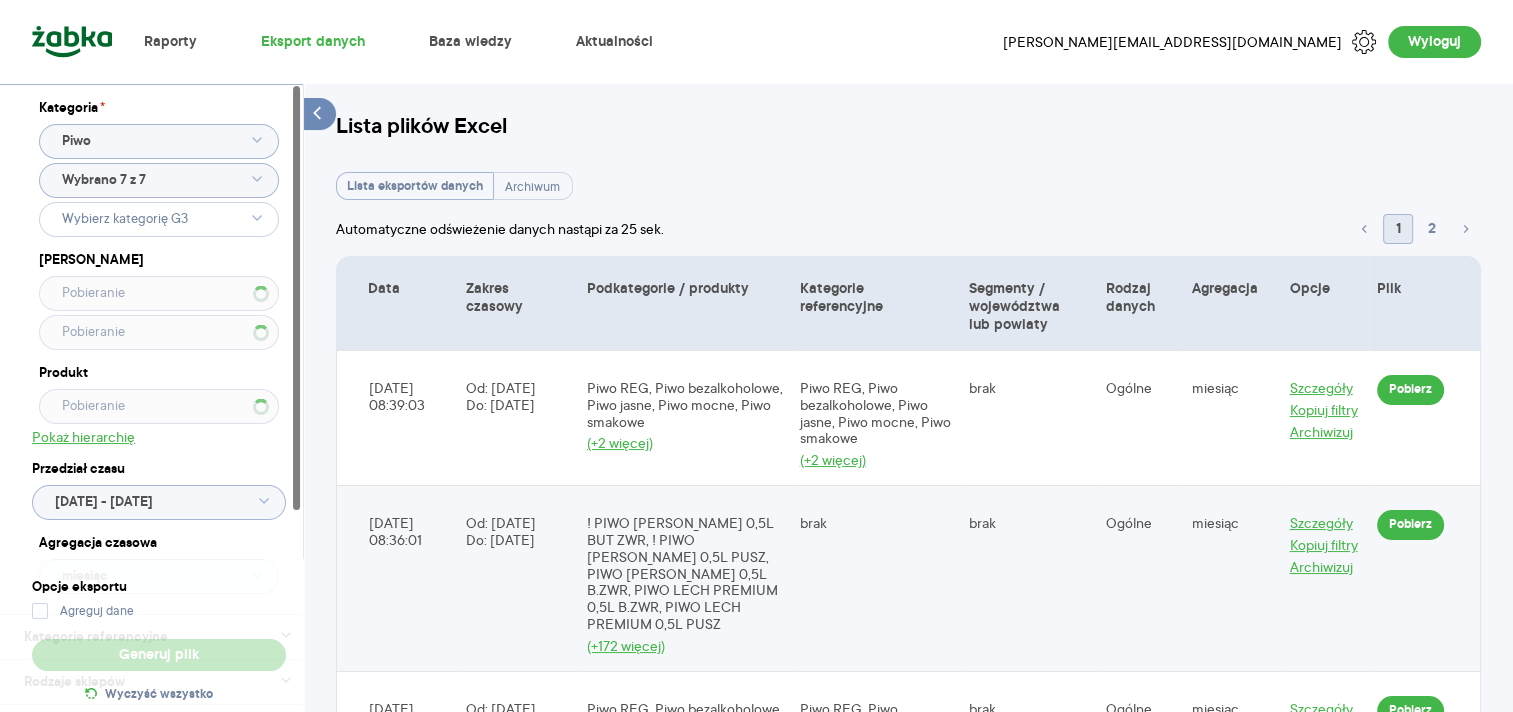 type 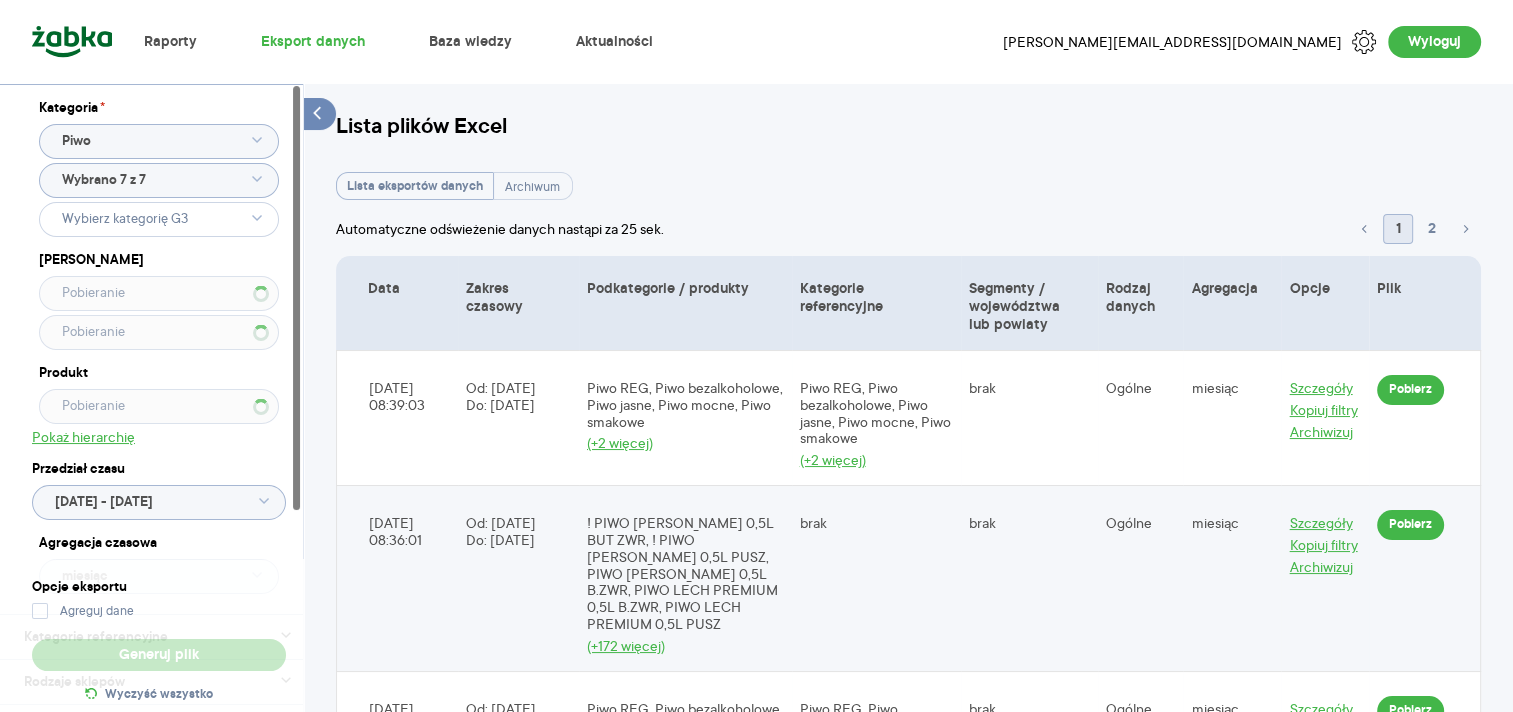 click 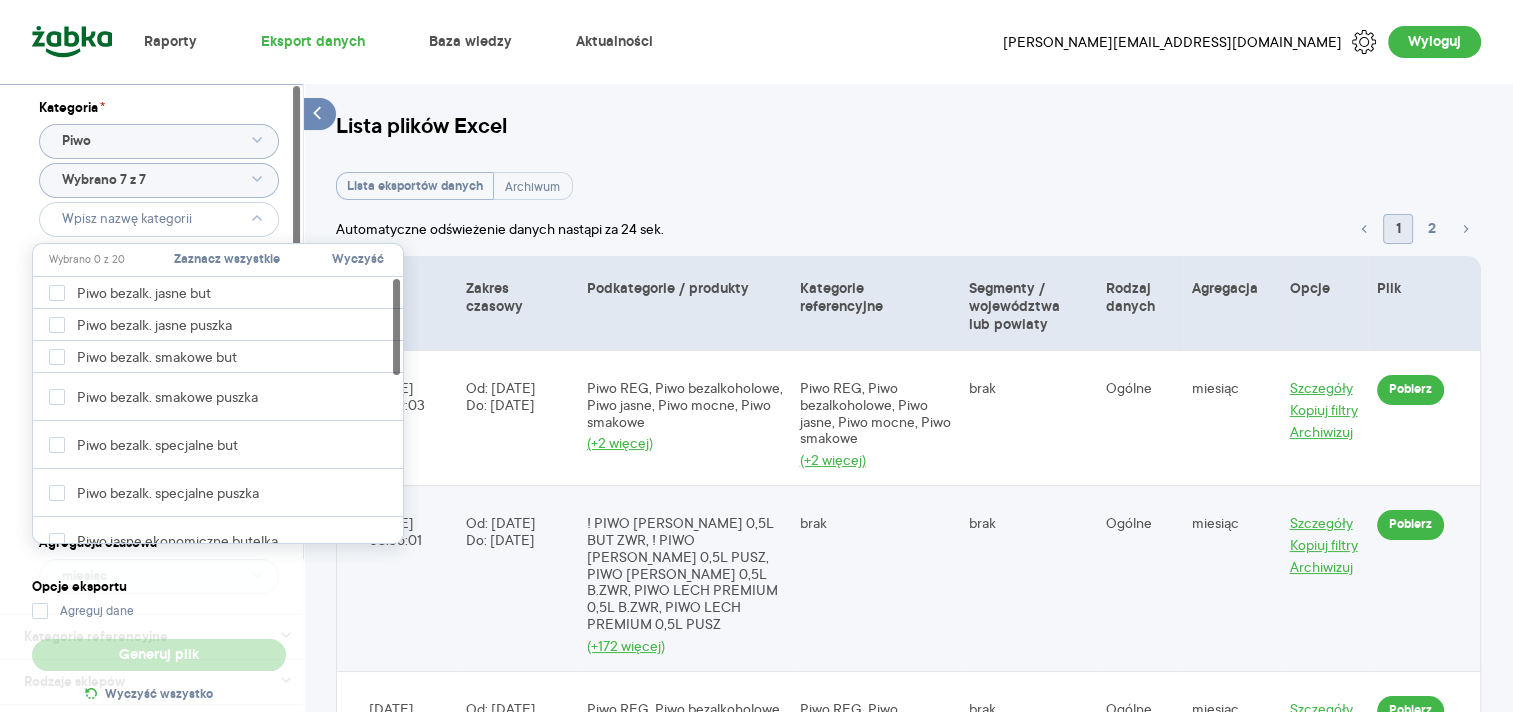 click on "Zaznacz wszystkie" at bounding box center [227, 260] 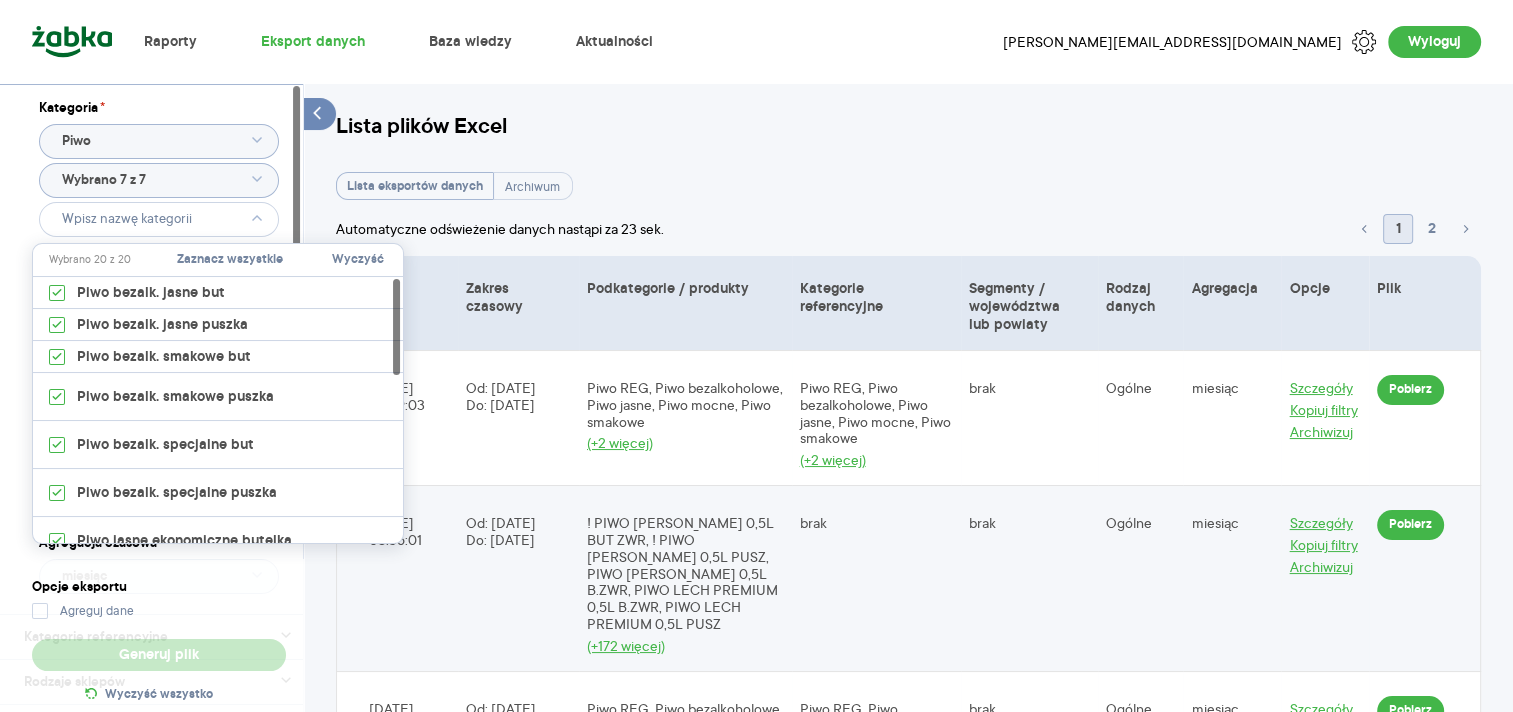 click on "Kategoria * Piwo Wybrano 7 z 7 Marka Produkt Pokaż hierarchię Przedział czasu [DATE] - [DATE] Agregacja czasowa miesiąc" at bounding box center (159, 349) 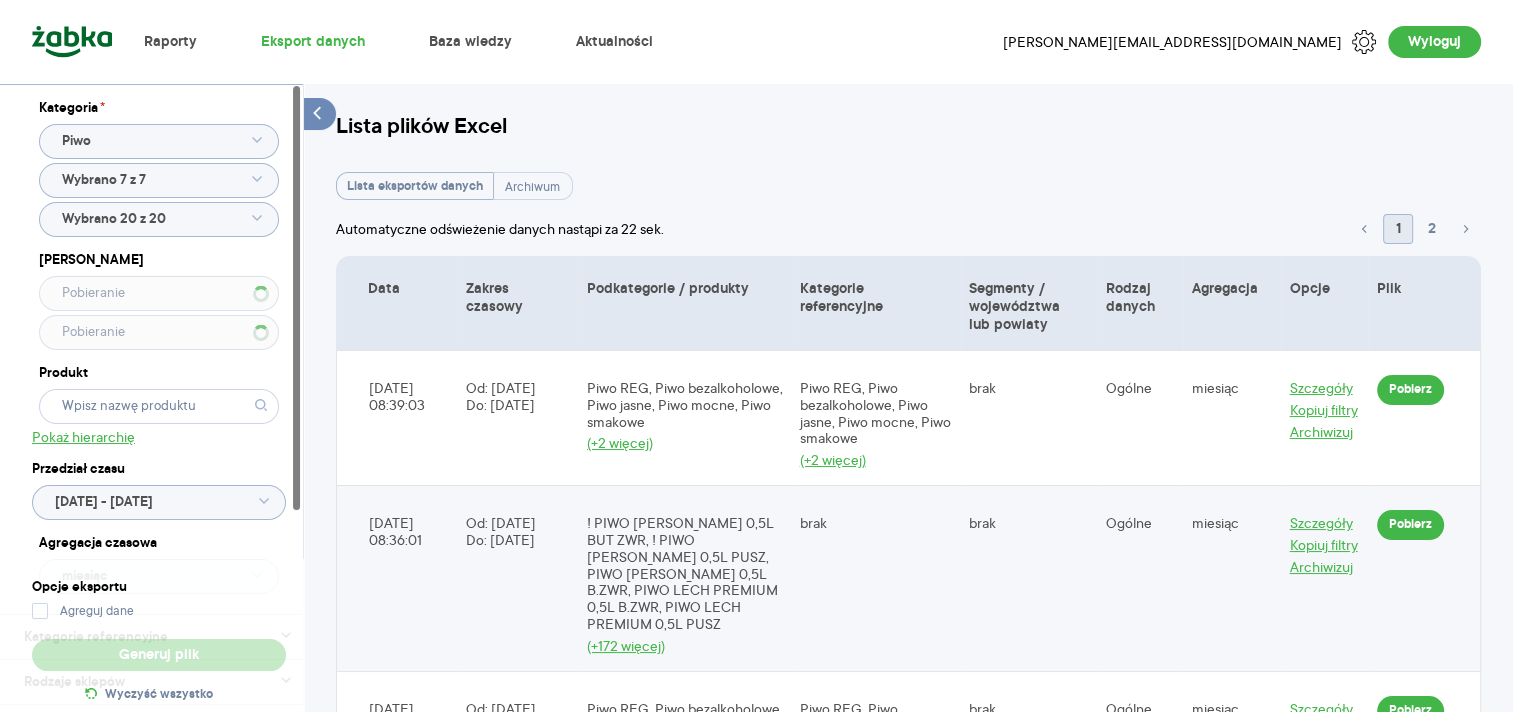 click 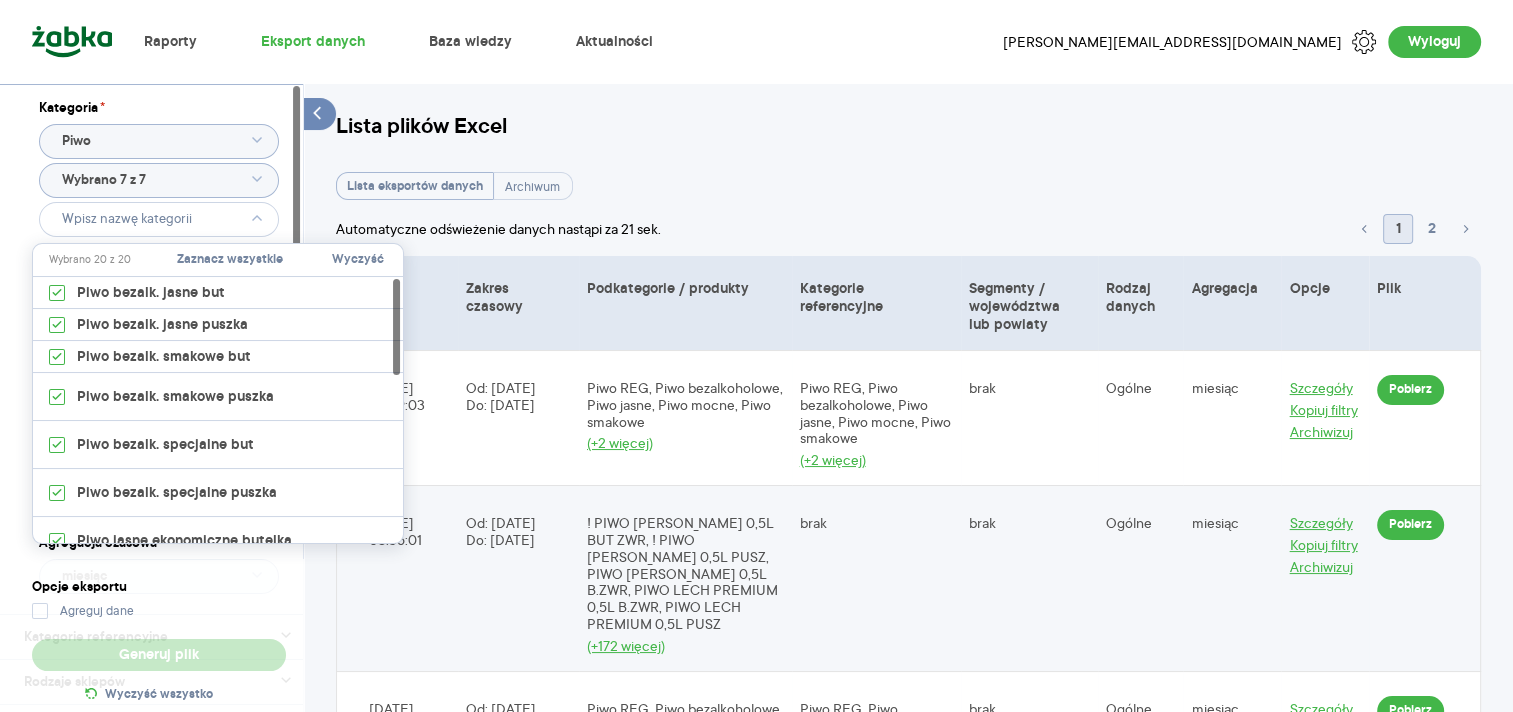 click at bounding box center [296, 298] 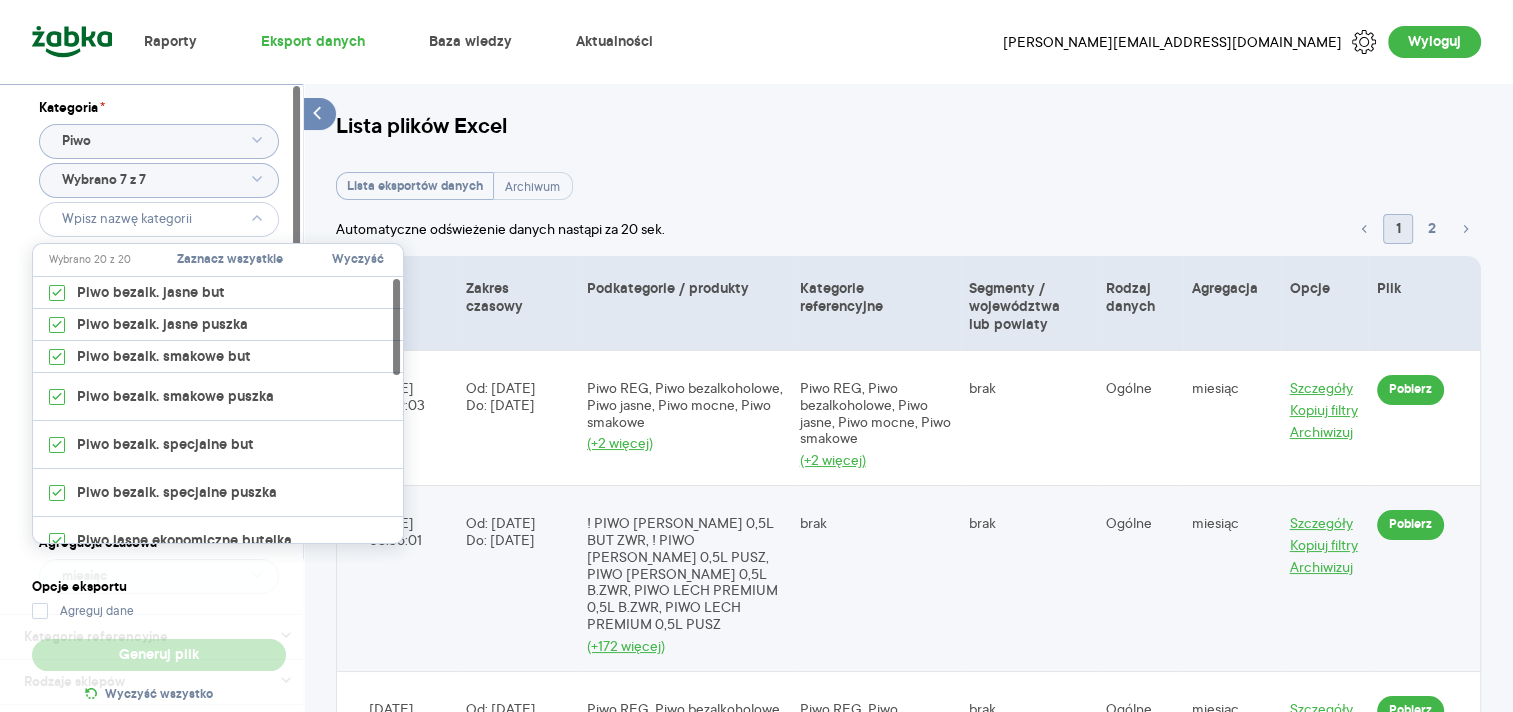 click at bounding box center (296, 298) 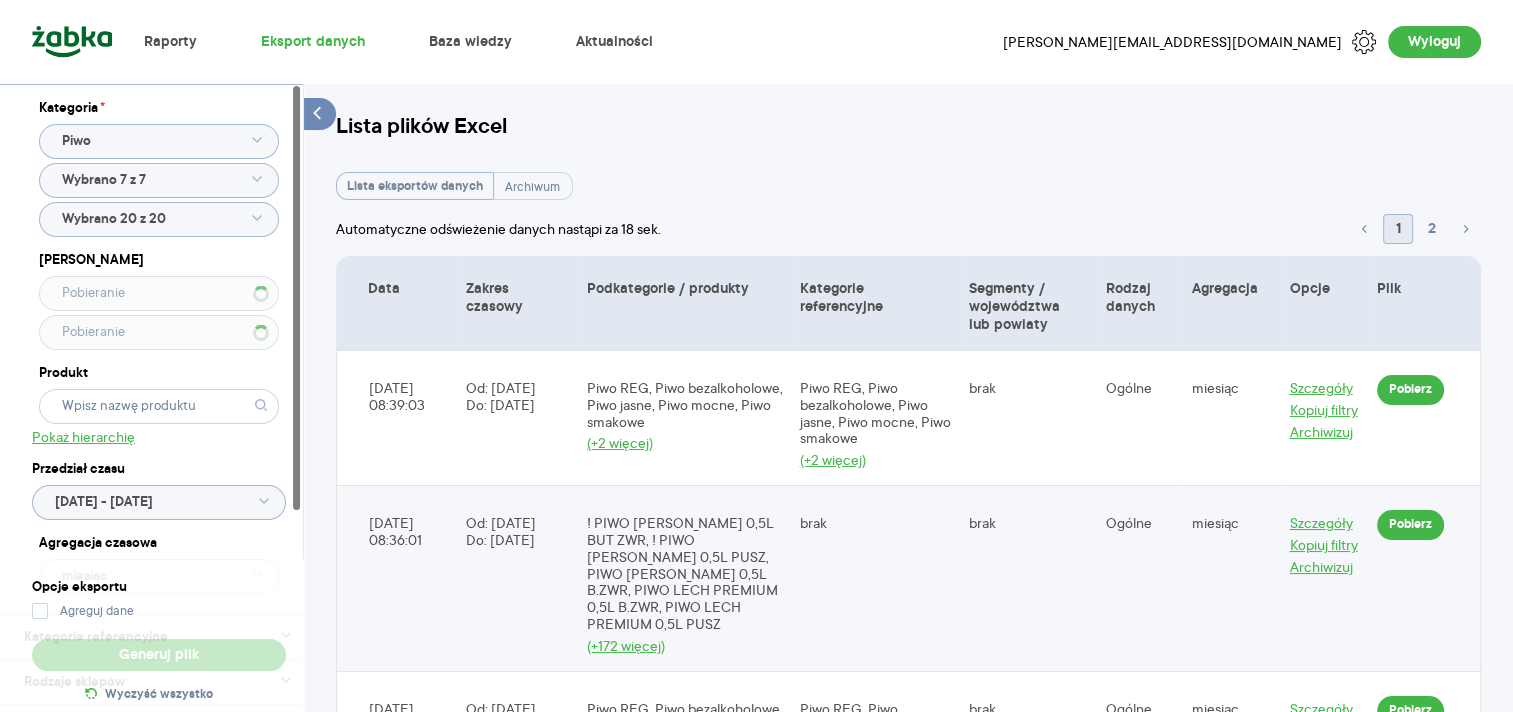 click 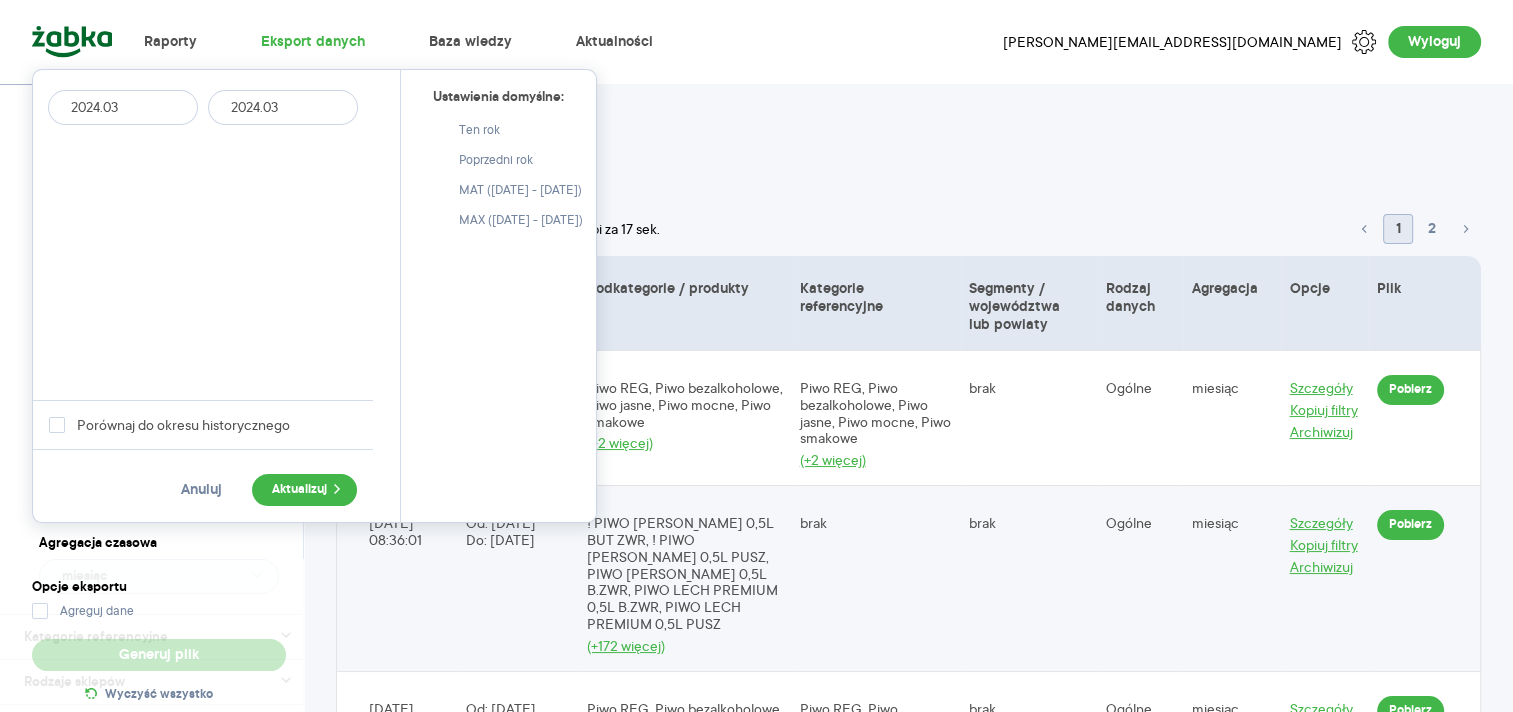 click on "2024.03" at bounding box center [283, 107] 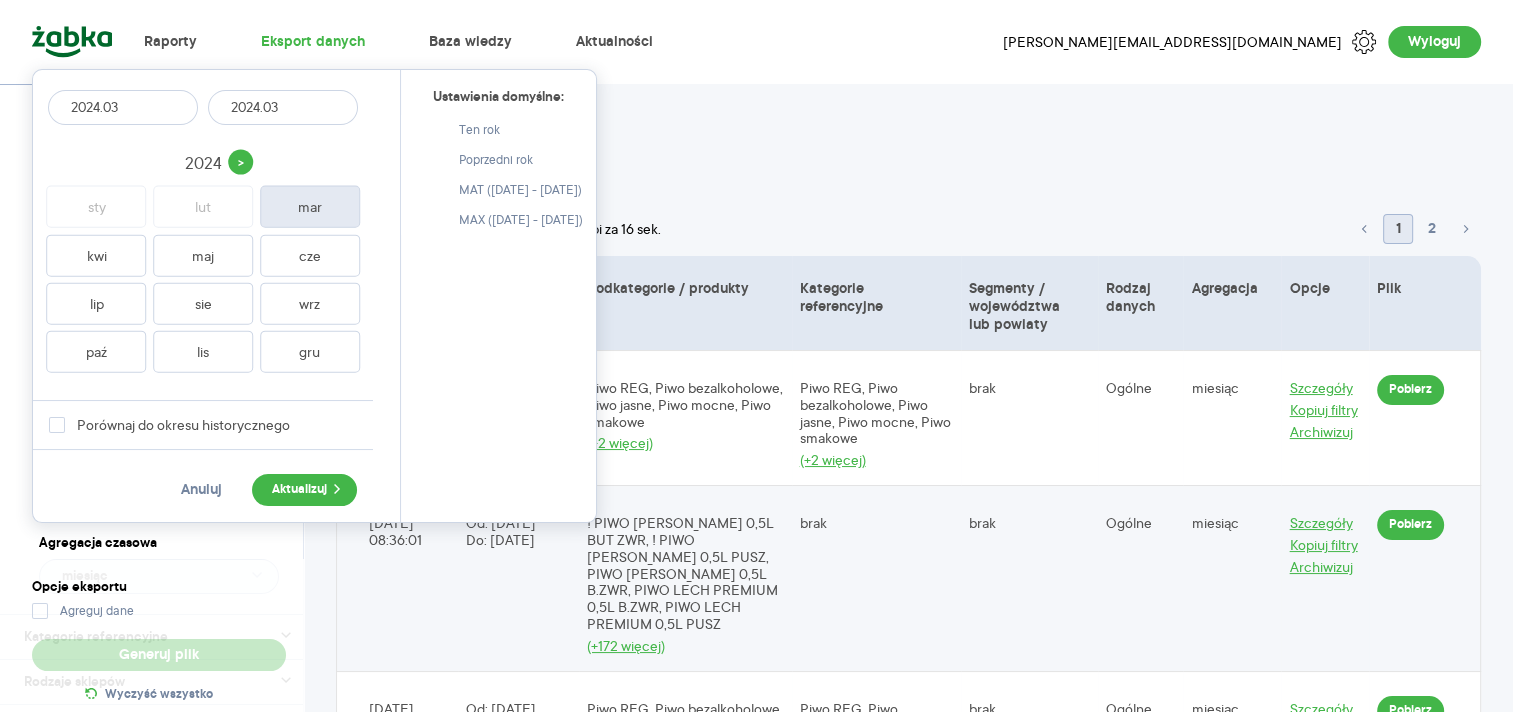 click on "2024" at bounding box center [203, 164] 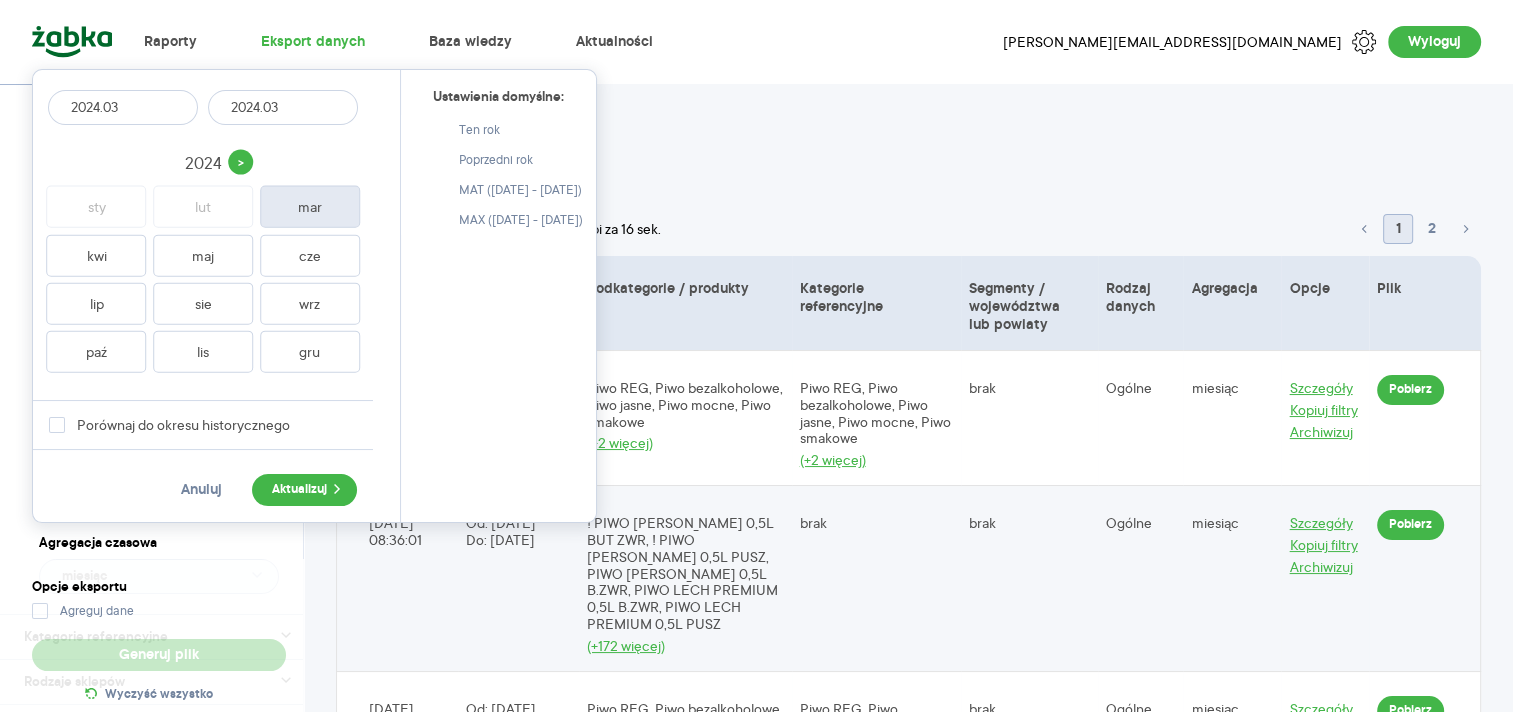 click on "2024" at bounding box center [203, 164] 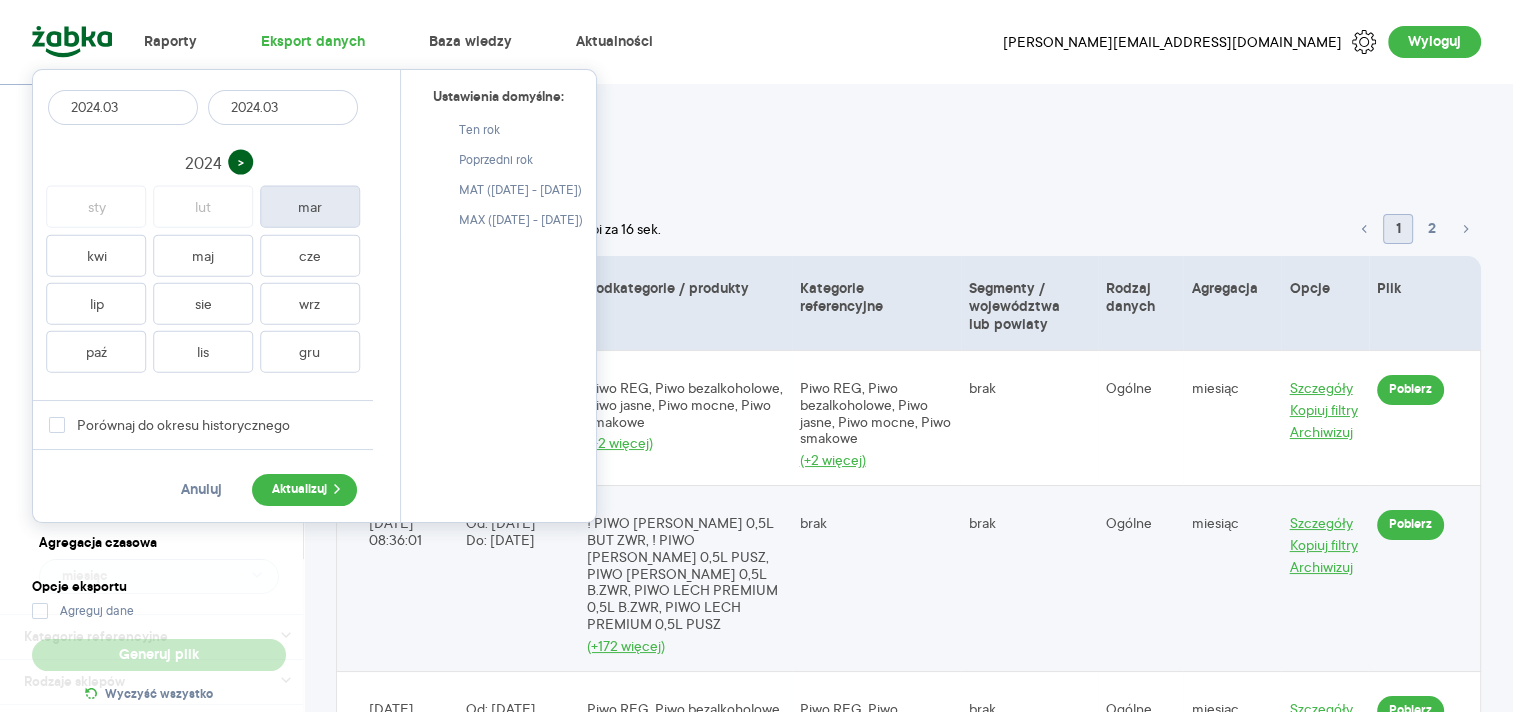 click on ">" at bounding box center [240, 162] 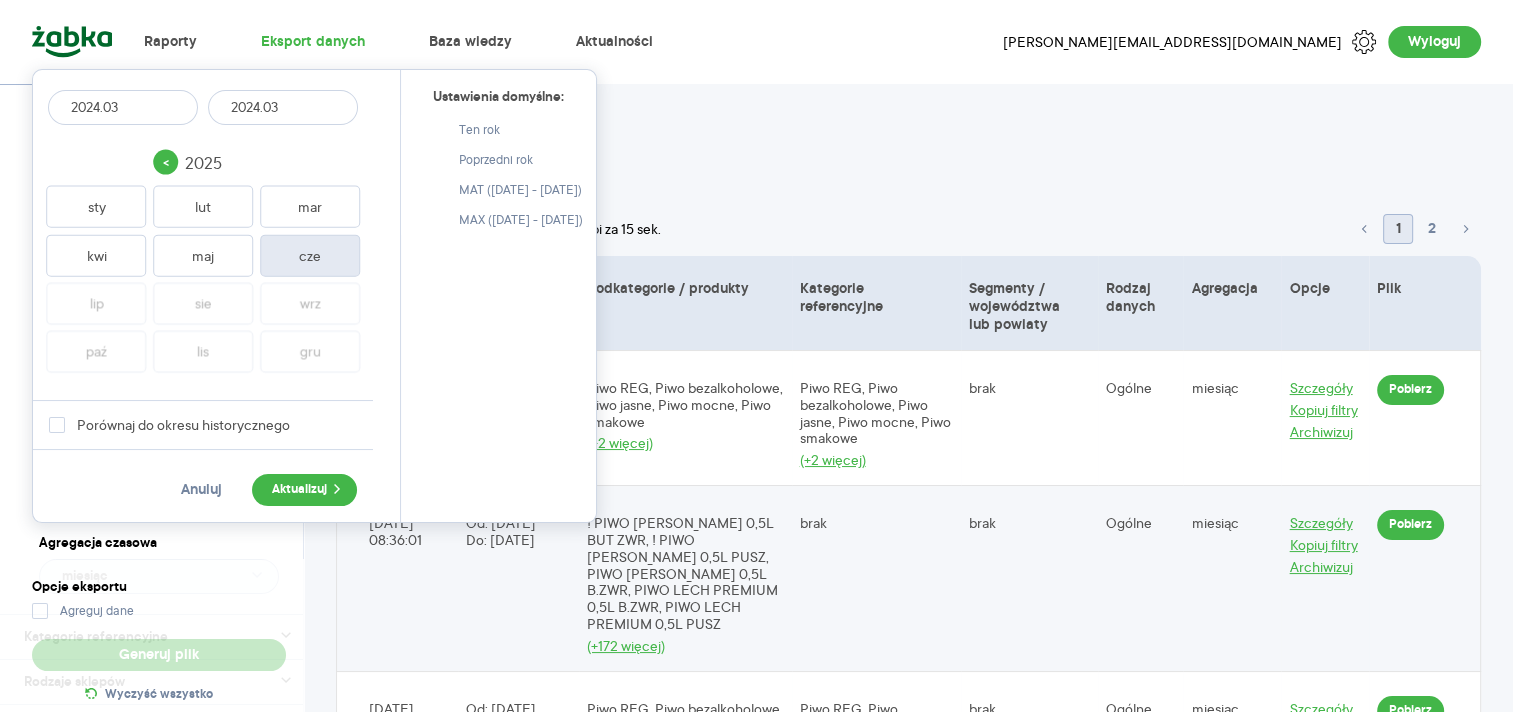 click on "cze" at bounding box center (310, 255) 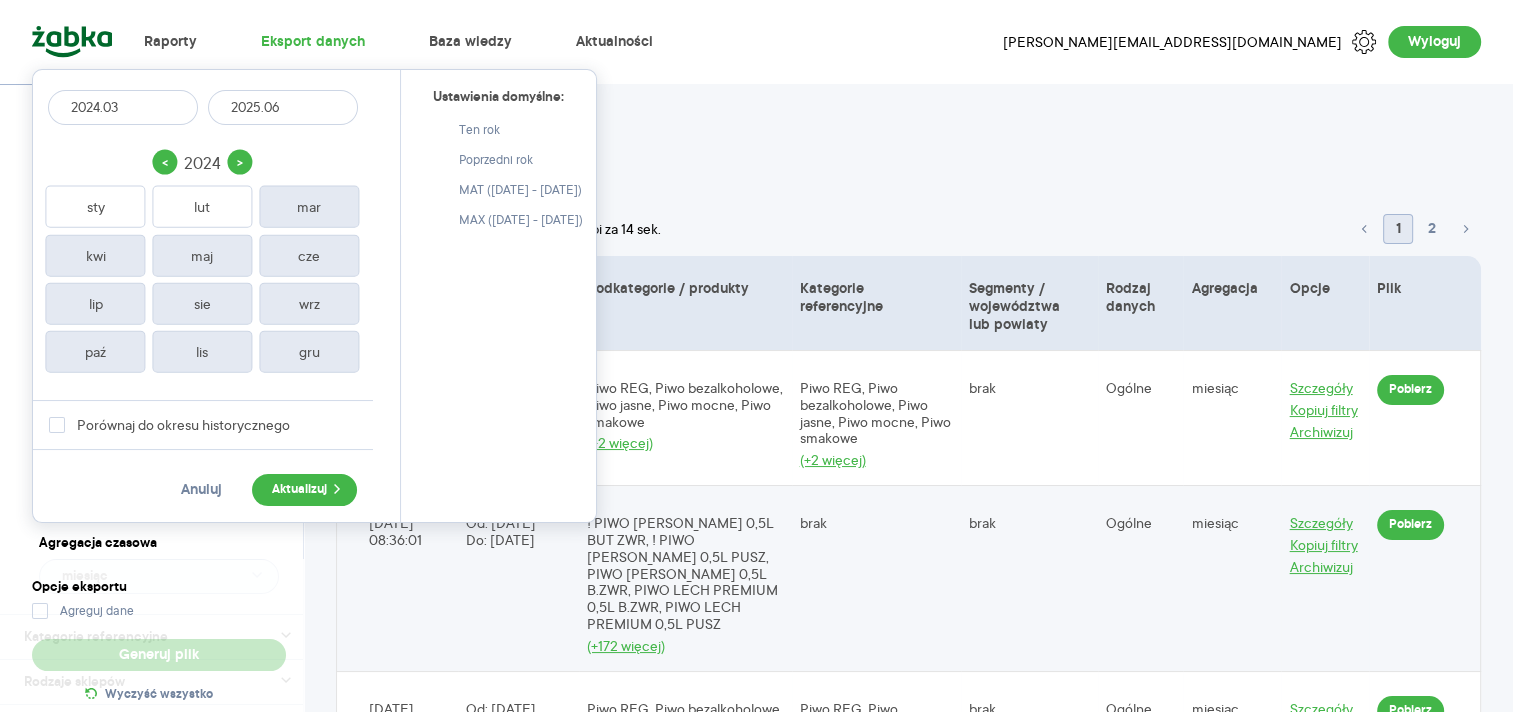 click on "2024.03" at bounding box center (123, 107) 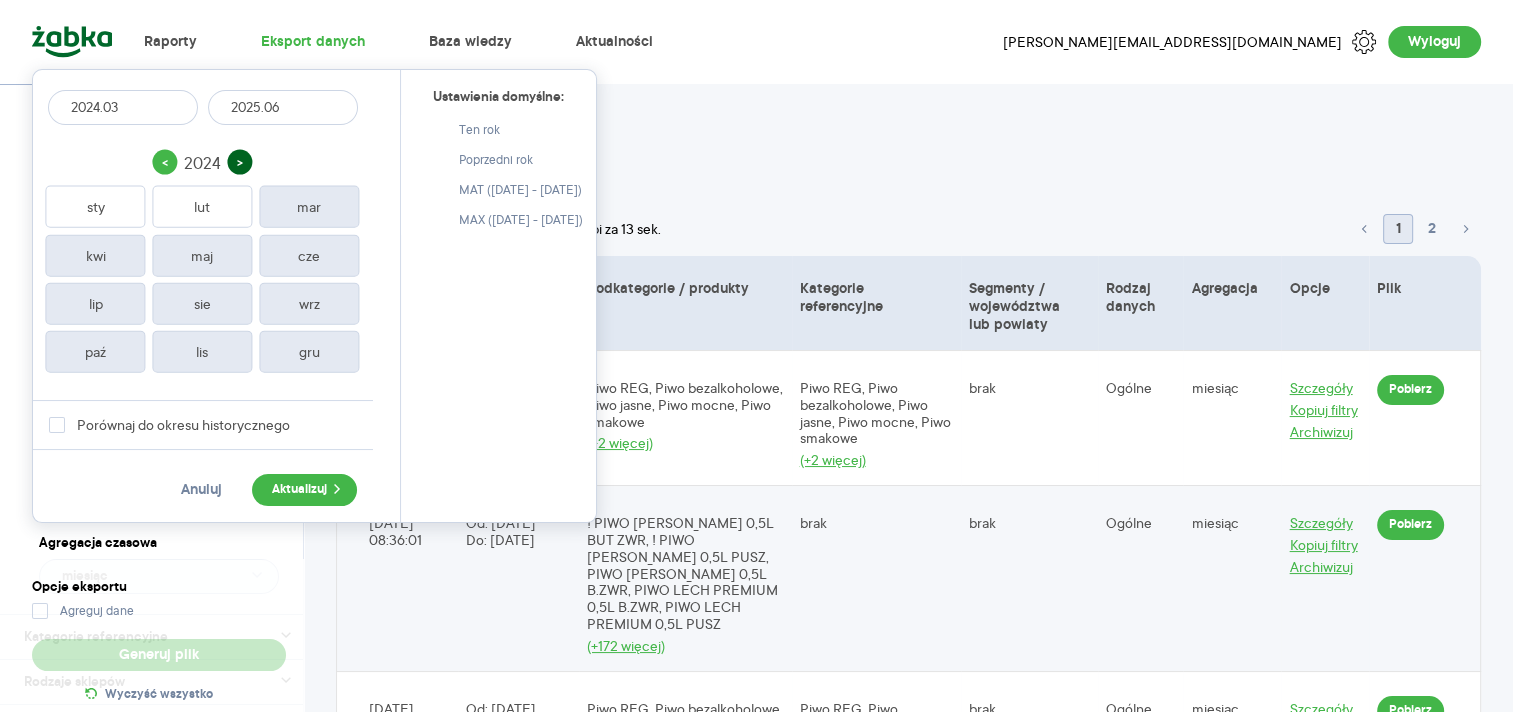 click on ">" at bounding box center [239, 162] 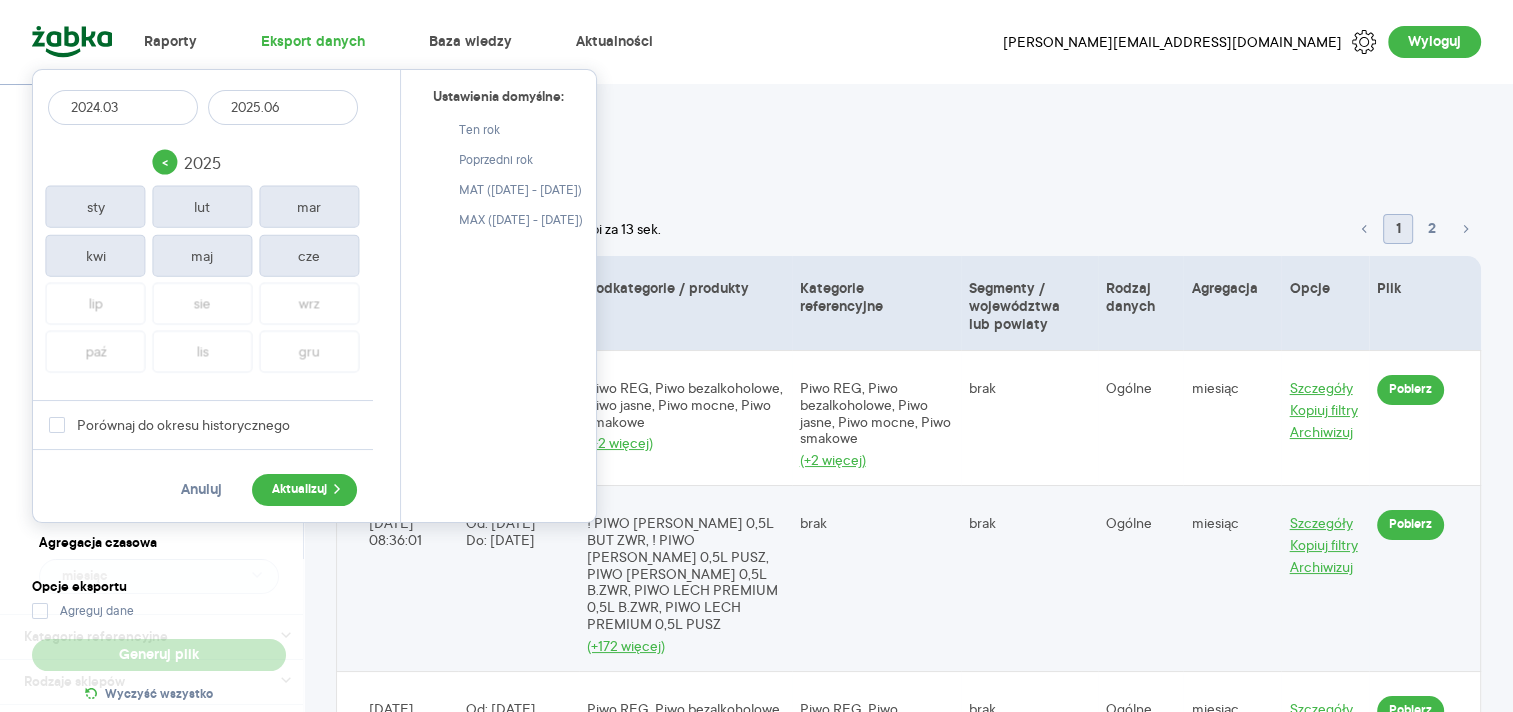click on "cze" at bounding box center [309, 255] 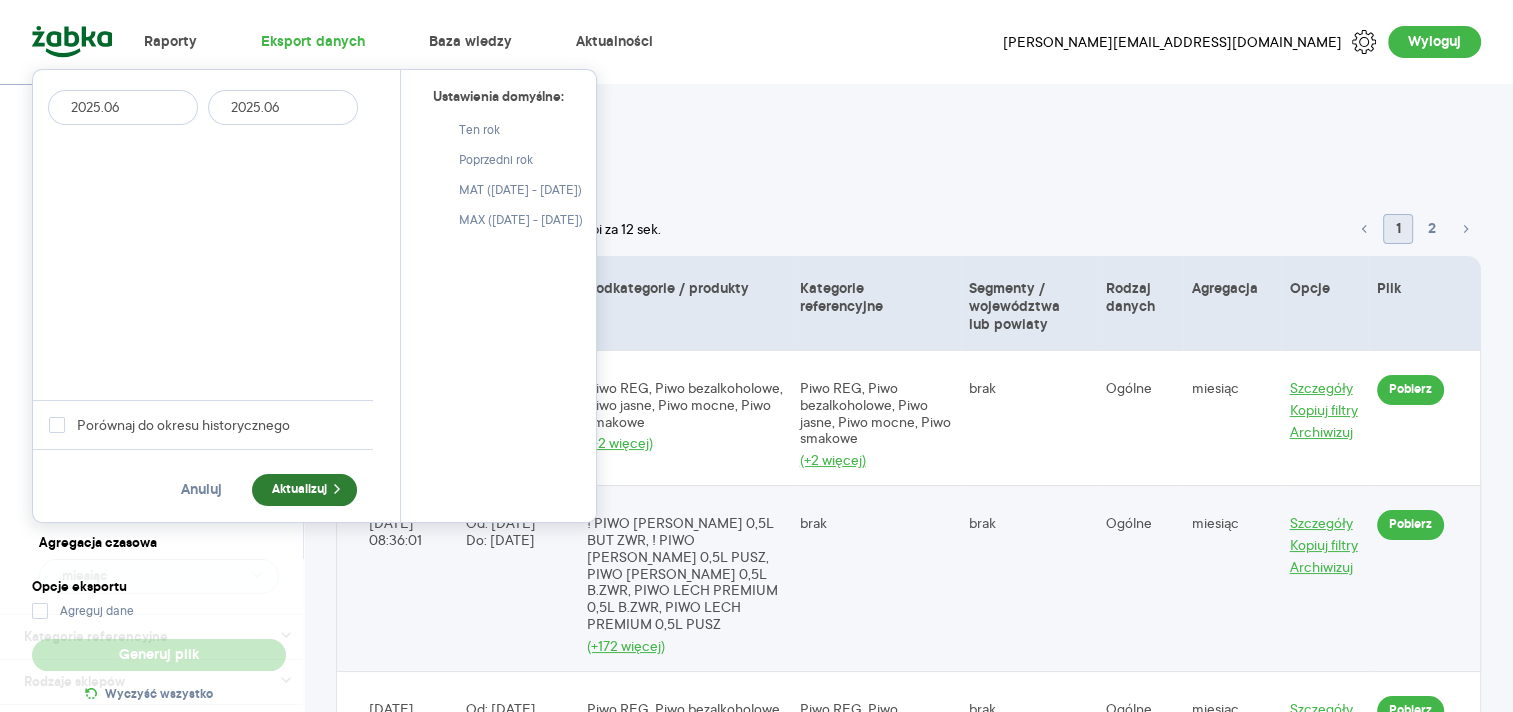 click 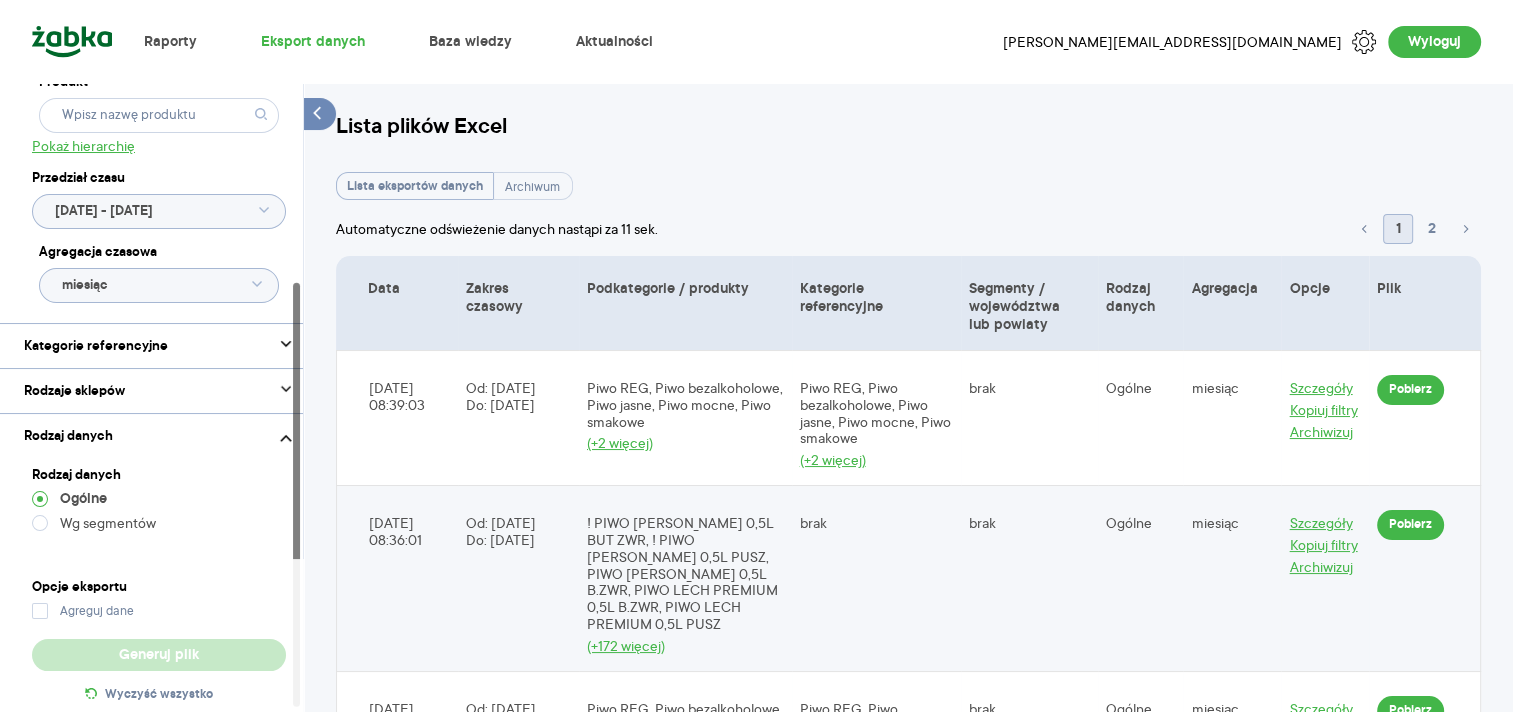 scroll, scrollTop: 300, scrollLeft: 0, axis: vertical 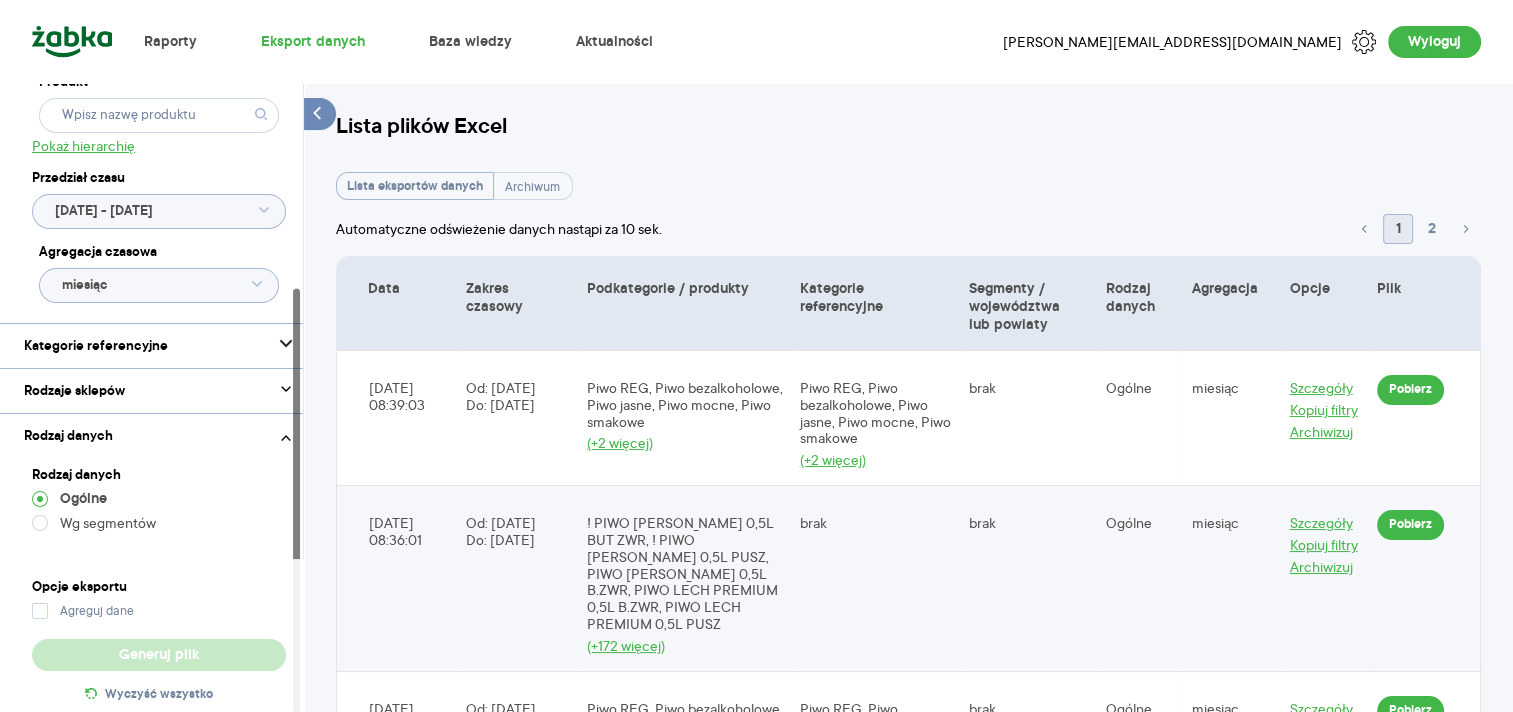 click on "Kategorie referencyjne" at bounding box center [159, 346] 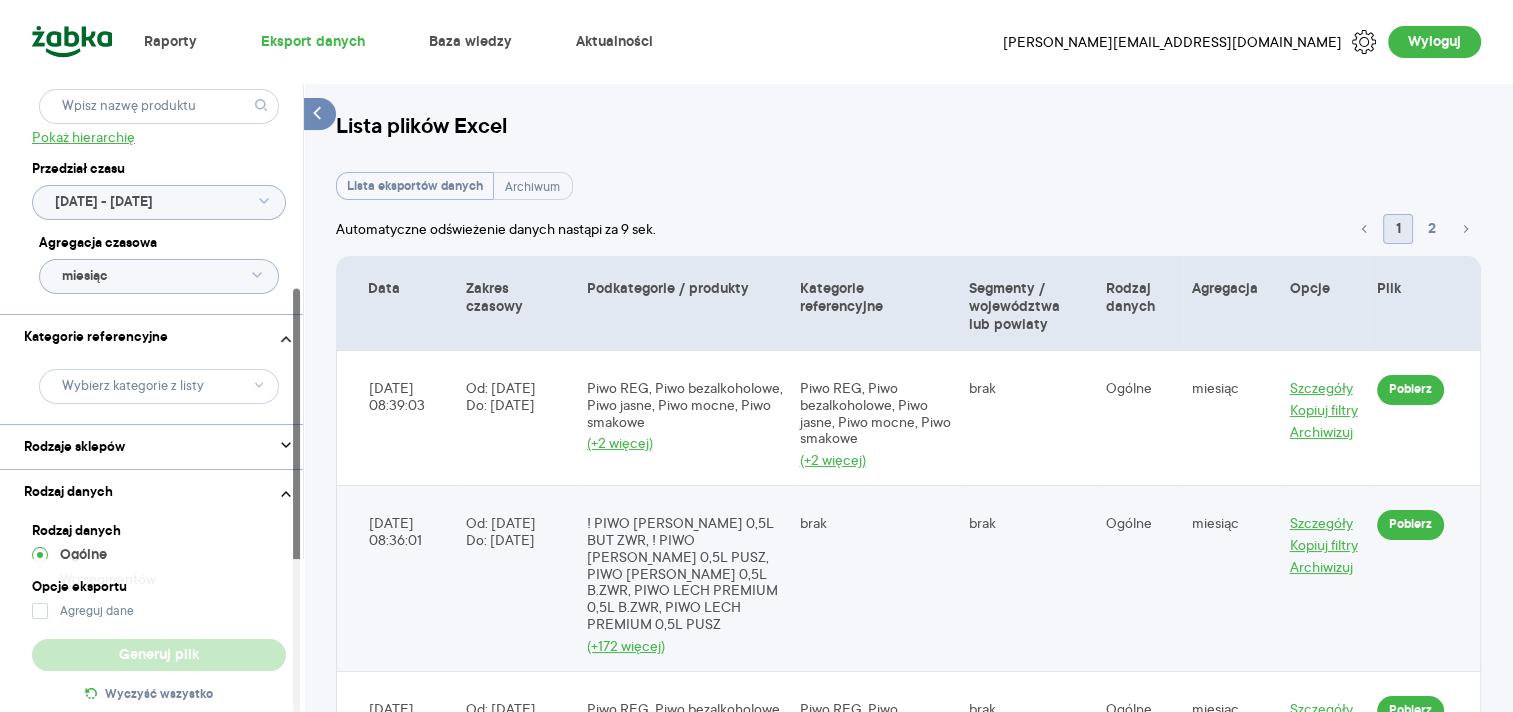 click 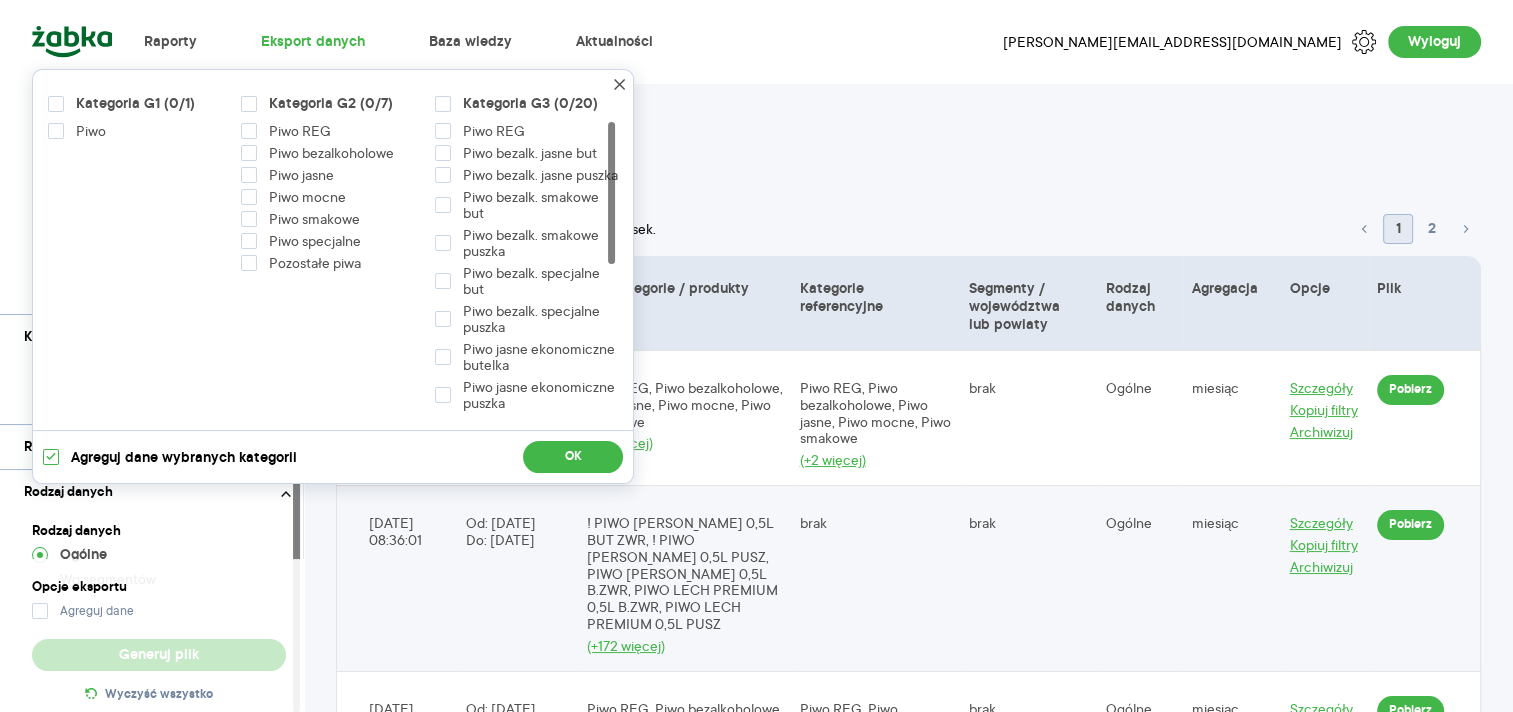 click on "Kategoria G3 (0/20)" at bounding box center (530, 104) 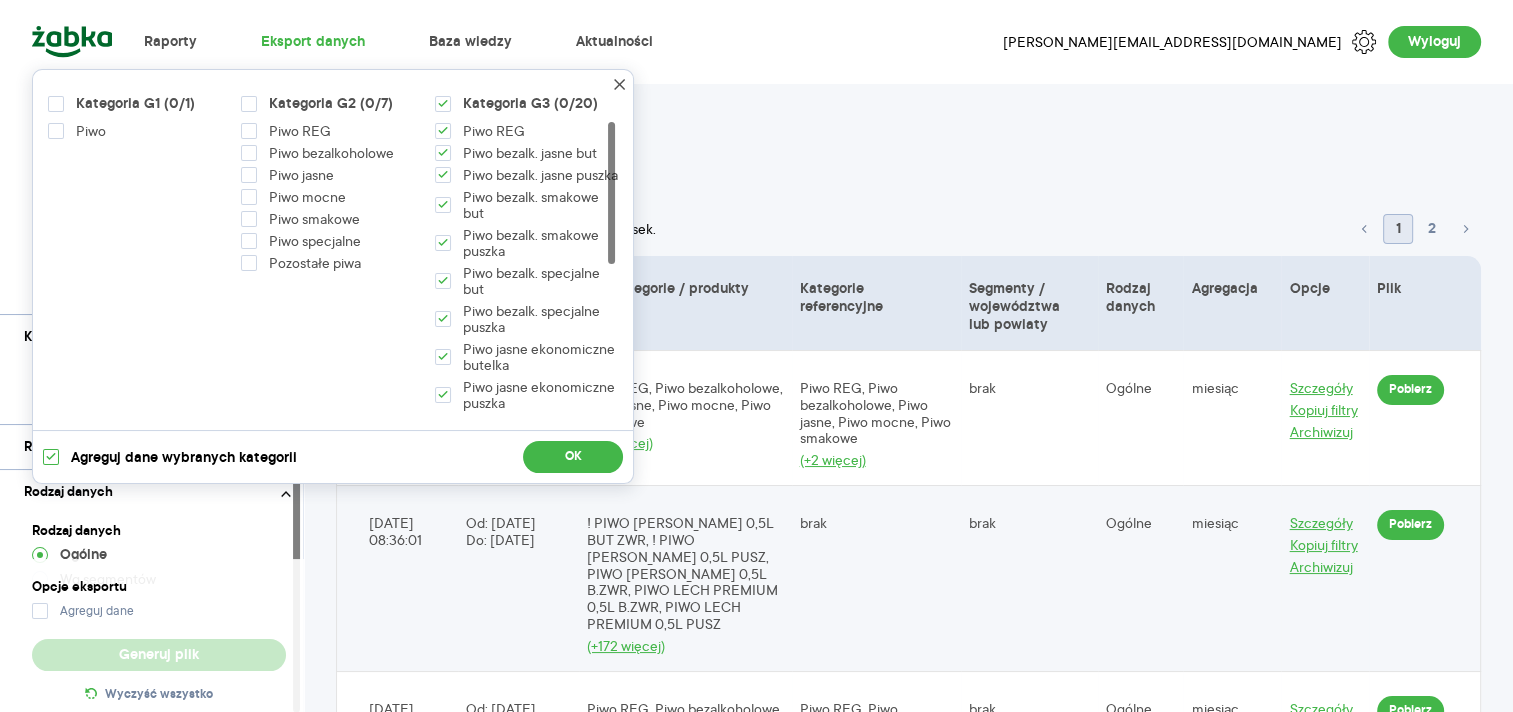 checkbox on "true" 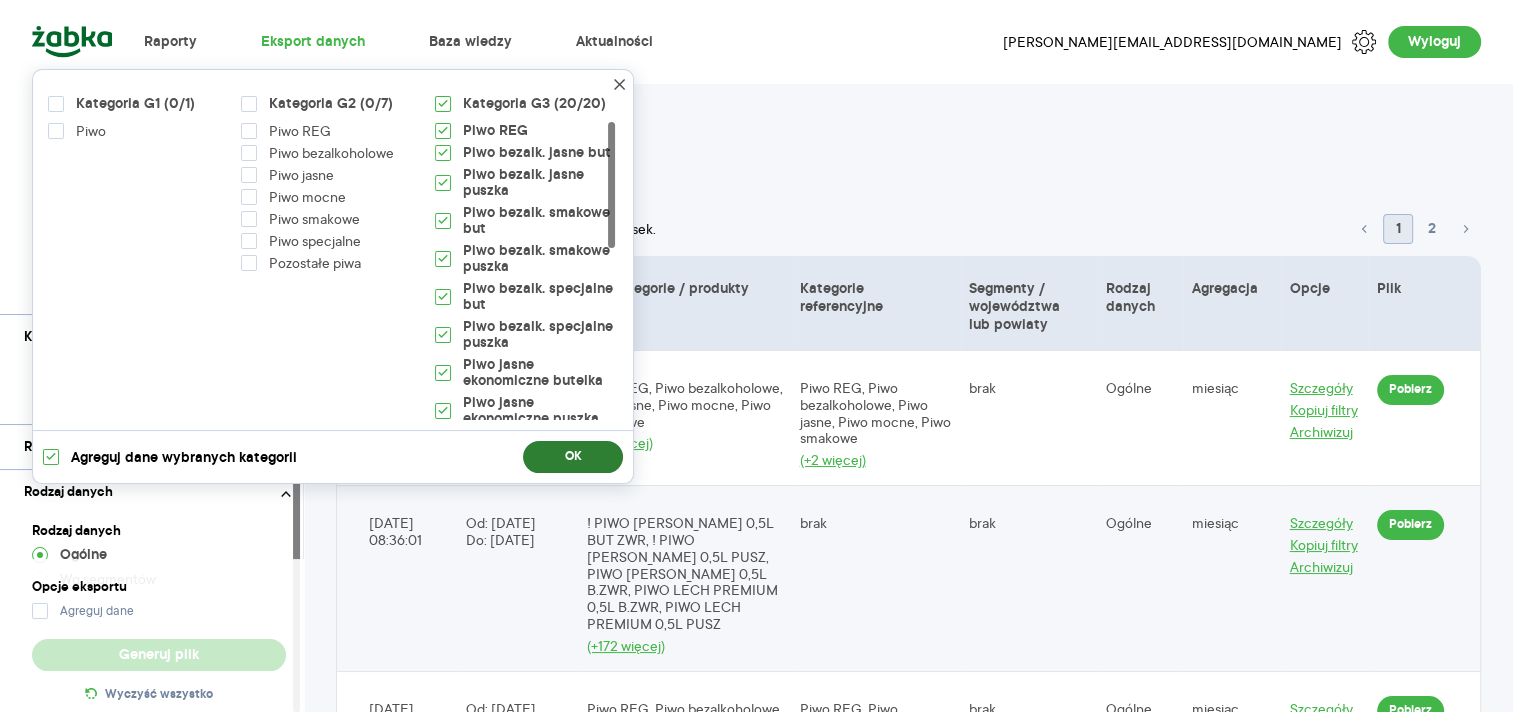 click on "OK" at bounding box center (573, 457) 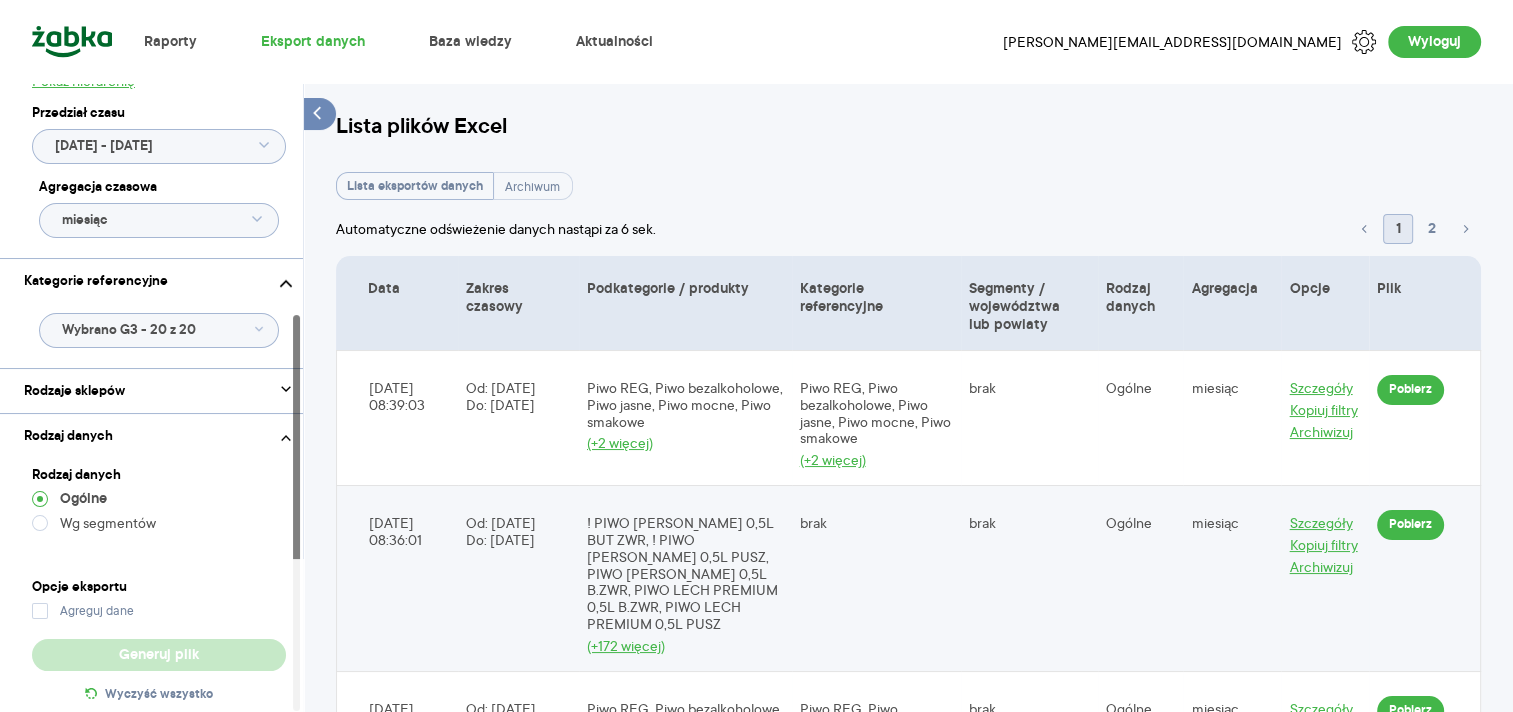scroll, scrollTop: 0, scrollLeft: 0, axis: both 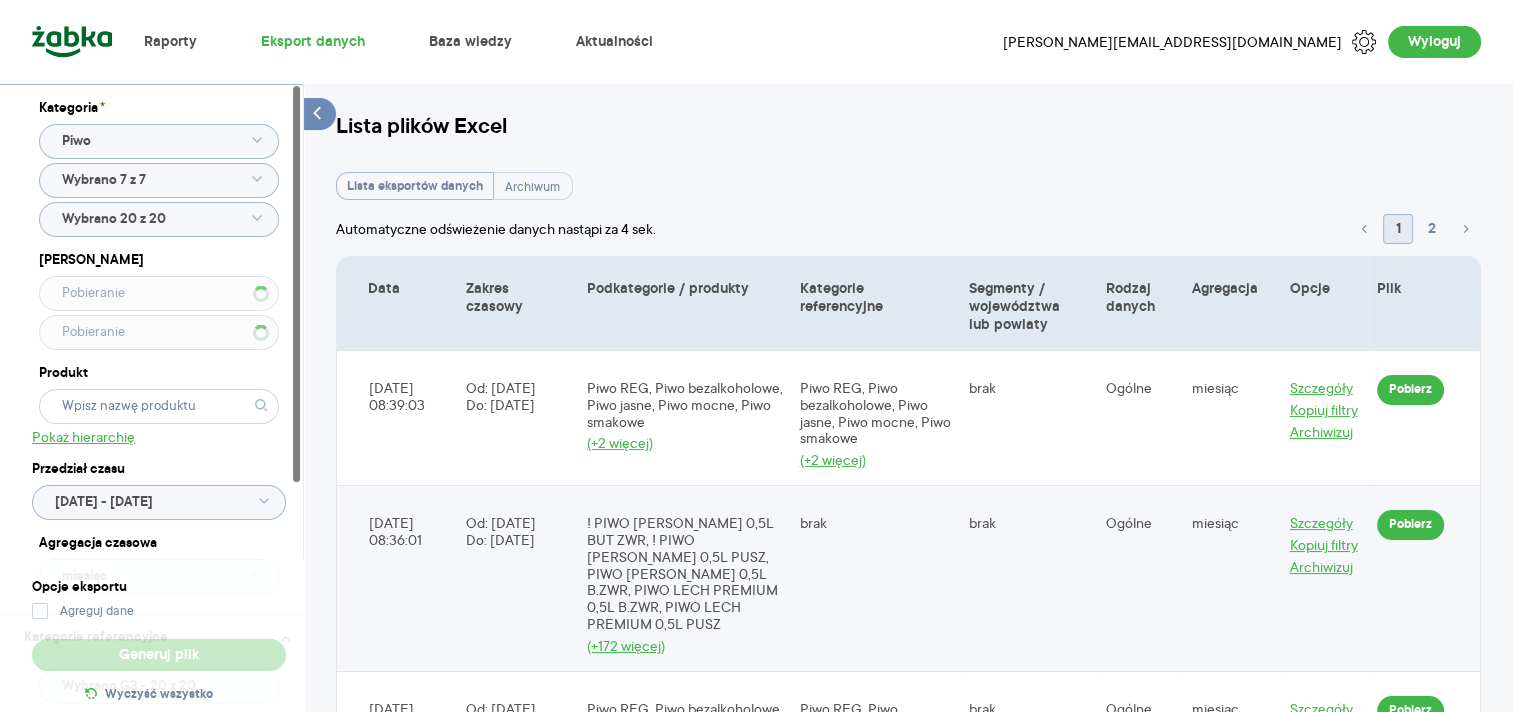 click at bounding box center (296, 284) 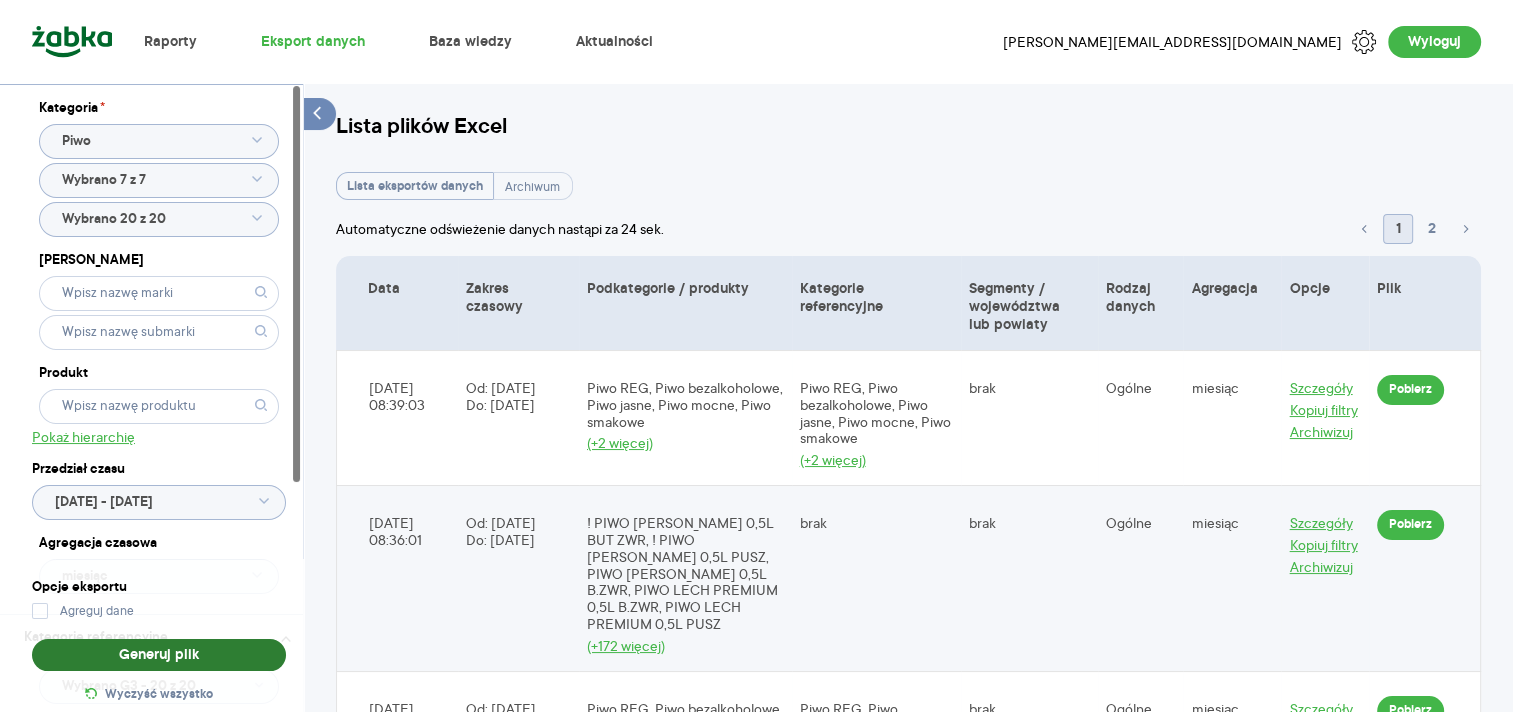 click on "Generuj plik" at bounding box center (159, 655) 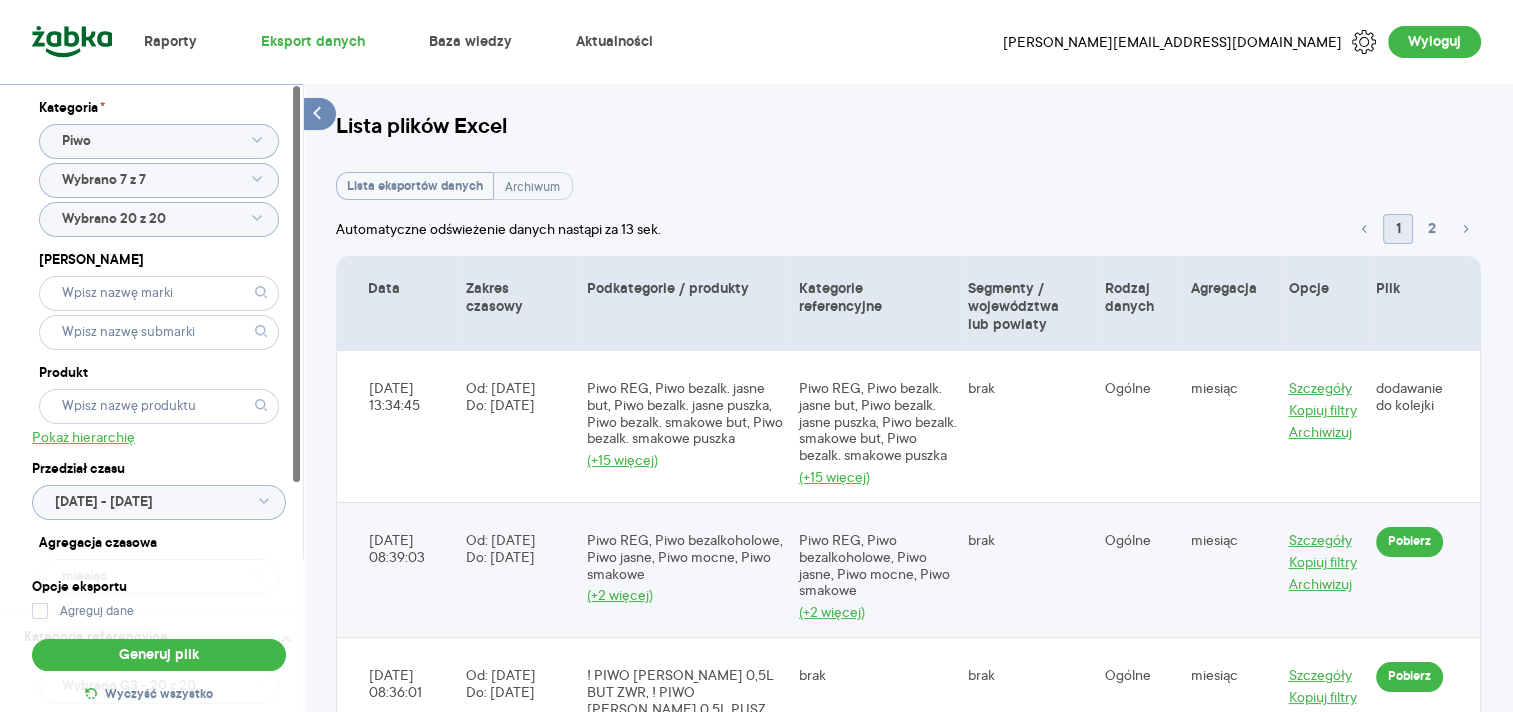 click on "Lista eksportów danych Archiwum" at bounding box center [908, 186] 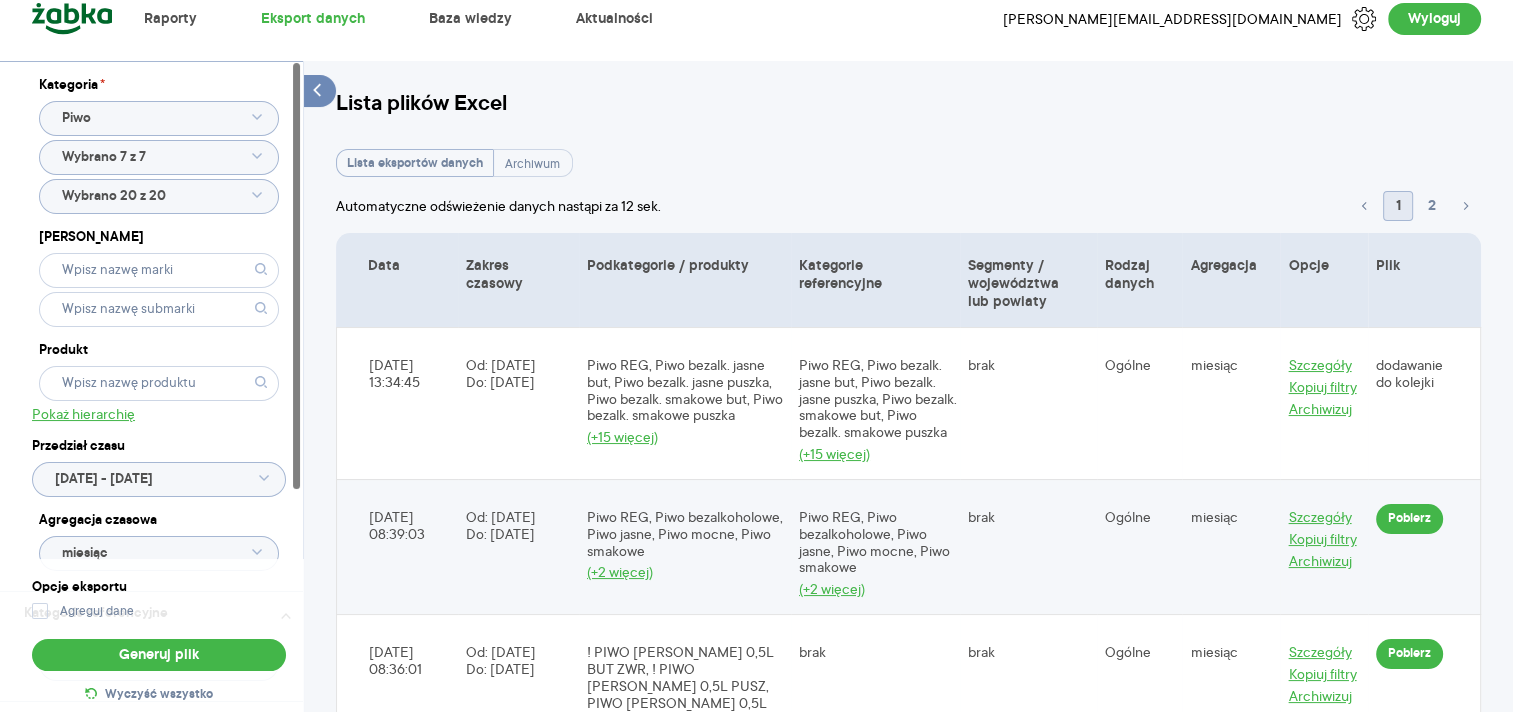 scroll, scrollTop: 0, scrollLeft: 0, axis: both 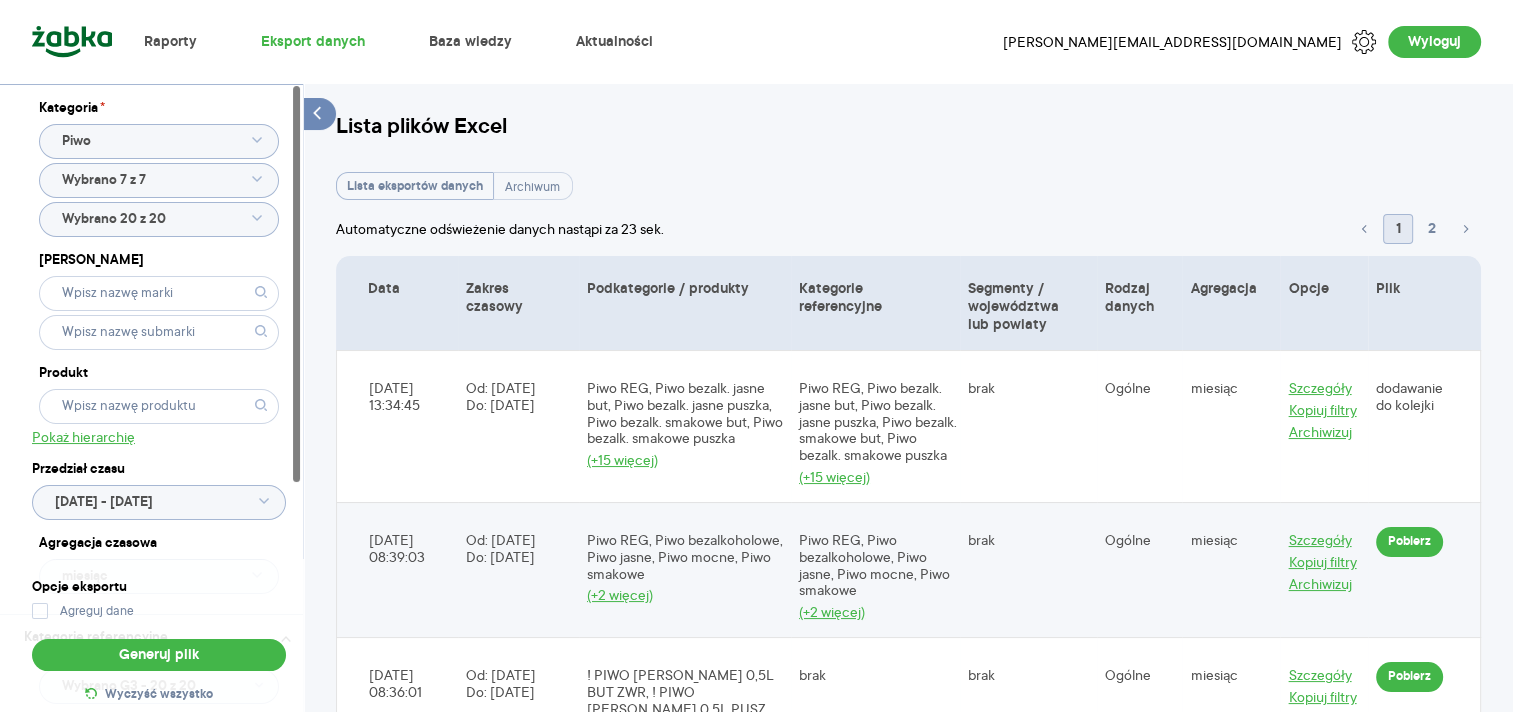 click on "Kategoria * Piwo Wybrano 7 z 7 Wybrano 20 z 20 Marka Produkt Pokaż hierarchię Przedział czasu [DATE] - [DATE] Agregacja czasowa miesiąc Kategorie referencyjne Wybrano G3 - 20 z 20 Rodzaje sklepów Rodzaj danych Rodzaj danych Ogólne Wg segmentów Opcje eksportu Agreguj dane Generuj plik Wyczyść wszystko Lista plików Excel Lista eksportów danych Archiwum Automatyczne odświeżenie danych nastąpi za 23 sek. 1 2 Data Zakres czasowy Podkategorie / produkty Kategorie referencyjne Segmenty / województwa lub powiaty [GEOGRAPHIC_DATA] danych Agregacja Opcje Plik [DATE]
13:34:45 Od: [DATE]
Do: [DATE] Piwo REG, Piwo bezalk. jasne but, Piwo bezalk. jasne puszka, Piwo bezalk. smakowe but, Piwo bezalk. smakowe puszka (+15 więcej) Piwo REG, Piwo bezalk. jasne but, Piwo bezalk. jasne puszka, Piwo bezalk. smakowe but, Piwo bezalk. smakowe puszka (+15 więcej) brak Ogólne miesiąc Szczegóły Kopiuj filtry Archiwizuj dodawanie do kolejki [DATE]
08:39:03 Od: [DATE]
Do: [DATE] (+2 więcej) brak" at bounding box center (908, 4567) 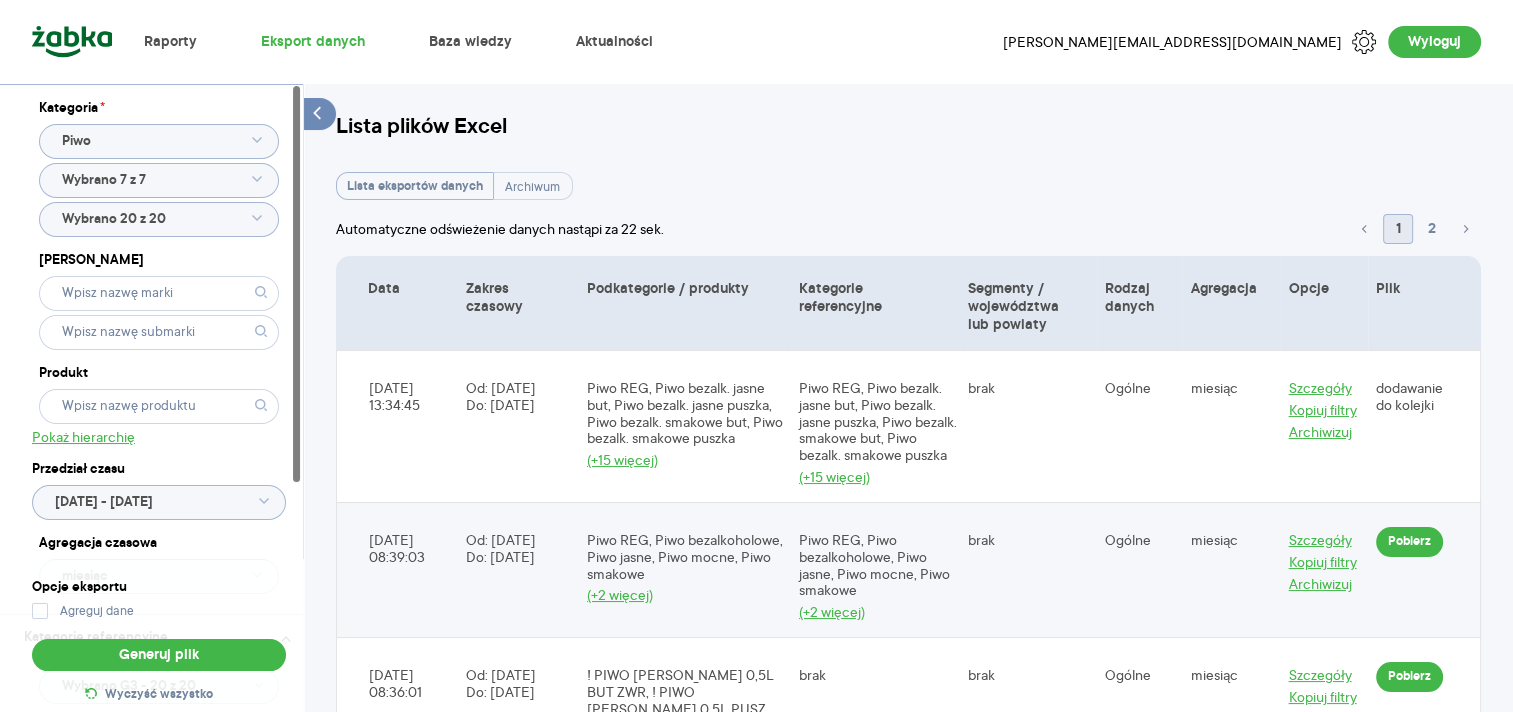 click on "Kategoria * Piwo Wybrano 7 z 7 Wybrano 20 z 20 Marka Produkt Pokaż hierarchię Przedział czasu [DATE] - [DATE] Agregacja czasowa miesiąc Kategorie referencyjne Wybrano G3 - 20 z 20 Rodzaje sklepów Rodzaj danych Rodzaj danych Ogólne Wg segmentów Opcje eksportu Agreguj dane Generuj plik Wyczyść wszystko Lista plików Excel Lista eksportów danych Archiwum Automatyczne odświeżenie danych nastąpi za 22 sek. 1 2 Data Zakres czasowy Podkategorie / produkty Kategorie referencyjne Segmenty / województwa lub powiaty [GEOGRAPHIC_DATA] danych Agregacja Opcje Plik [DATE]
13:34:45 Od: [DATE]
Do: [DATE] Piwo REG, Piwo bezalk. jasne but, Piwo bezalk. jasne puszka, Piwo bezalk. smakowe but, Piwo bezalk. smakowe puszka (+15 więcej) Piwo REG, Piwo bezalk. jasne but, Piwo bezalk. jasne puszka, Piwo bezalk. smakowe but, Piwo bezalk. smakowe puszka (+15 więcej) brak Ogólne miesiąc Szczegóły Kopiuj filtry Archiwizuj dodawanie do kolejki [DATE]
08:39:03 Od: [DATE]
Do: [DATE] (+2 więcej) brak" at bounding box center (908, 4567) 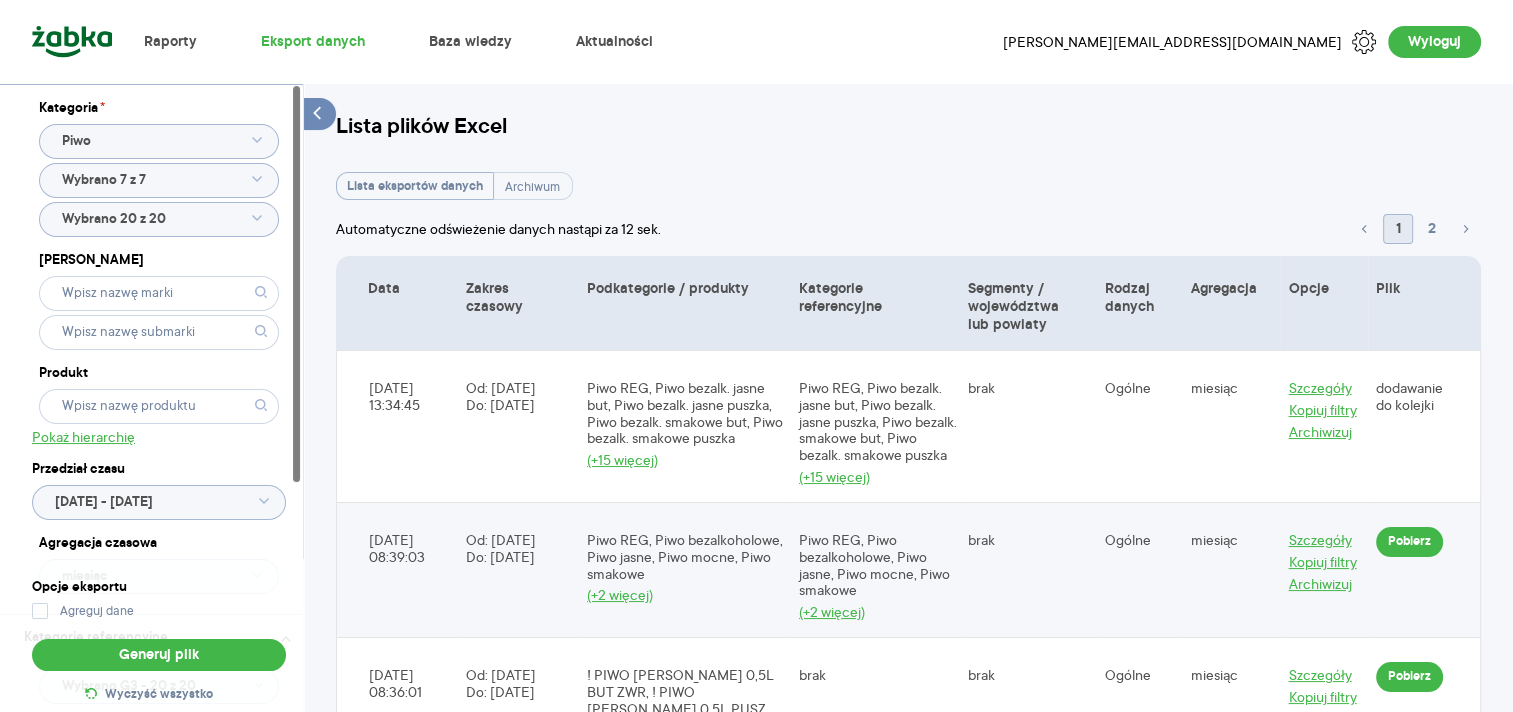click on "Lista eksportów danych Archiwum" at bounding box center (908, 186) 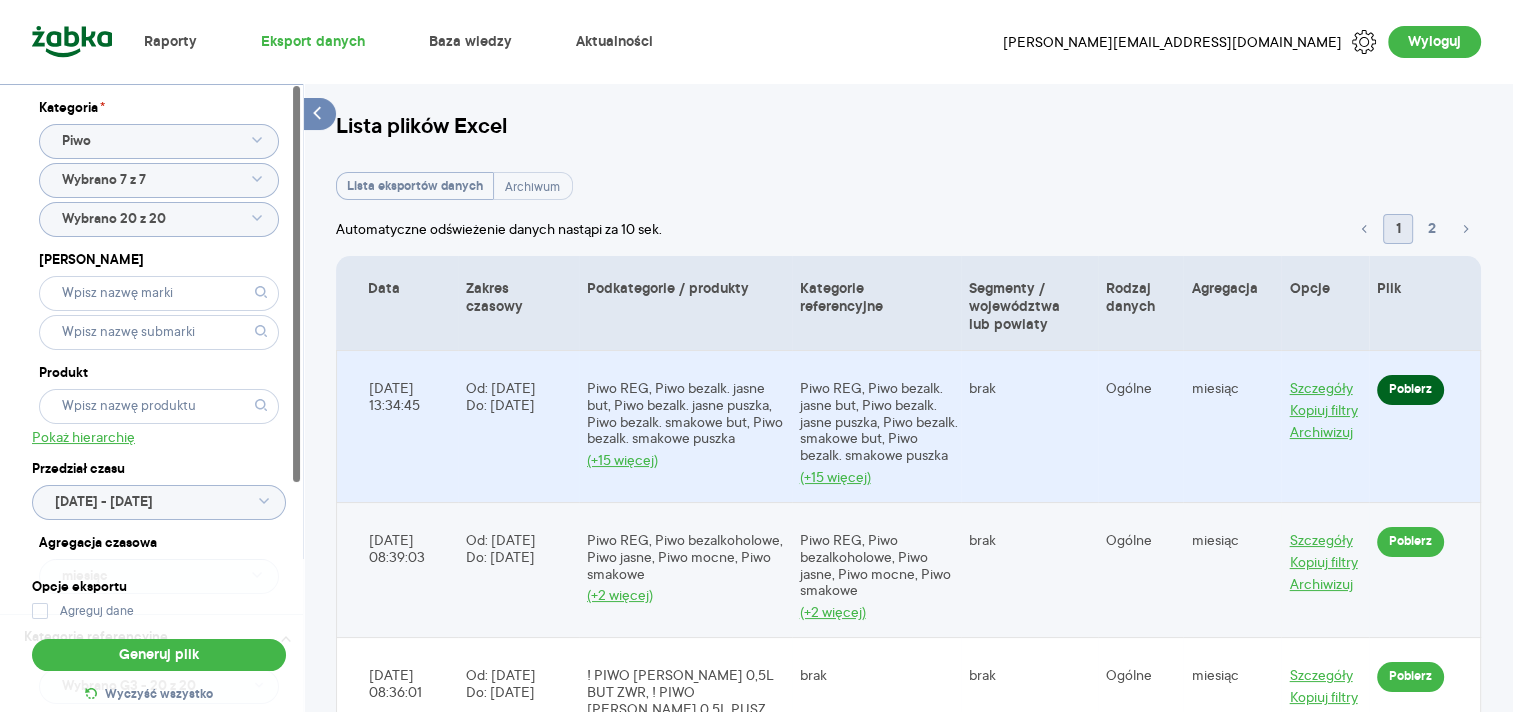 click on "Pobierz" at bounding box center (1410, 390) 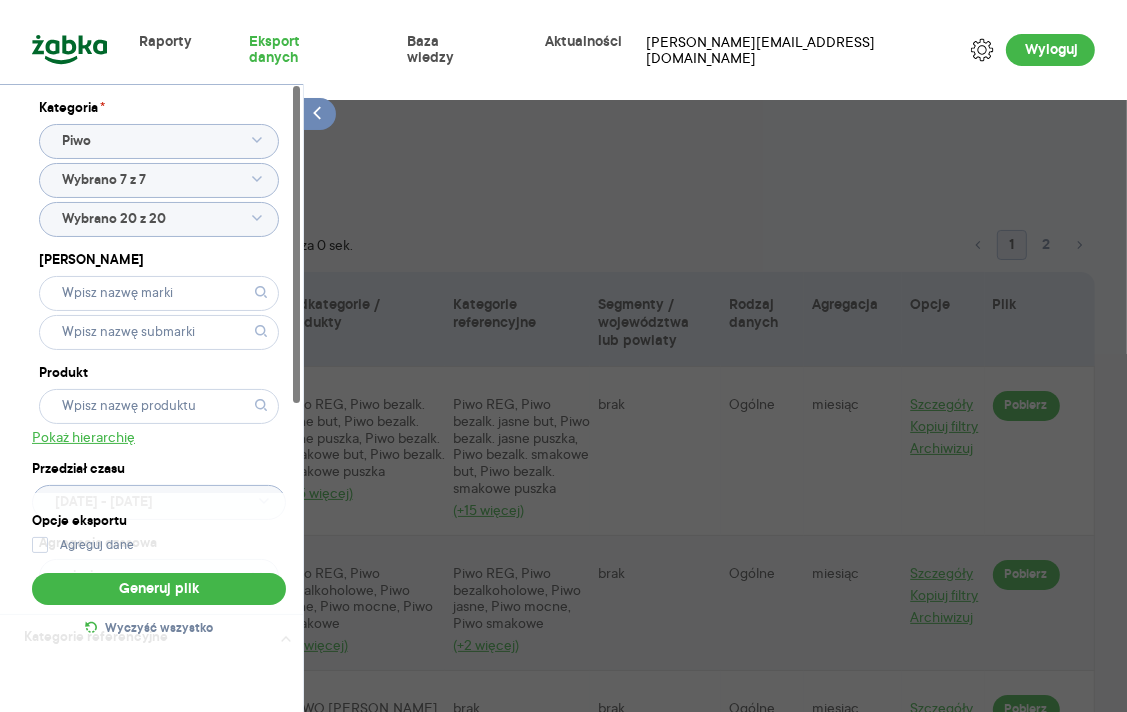 click at bounding box center (563, 414) 